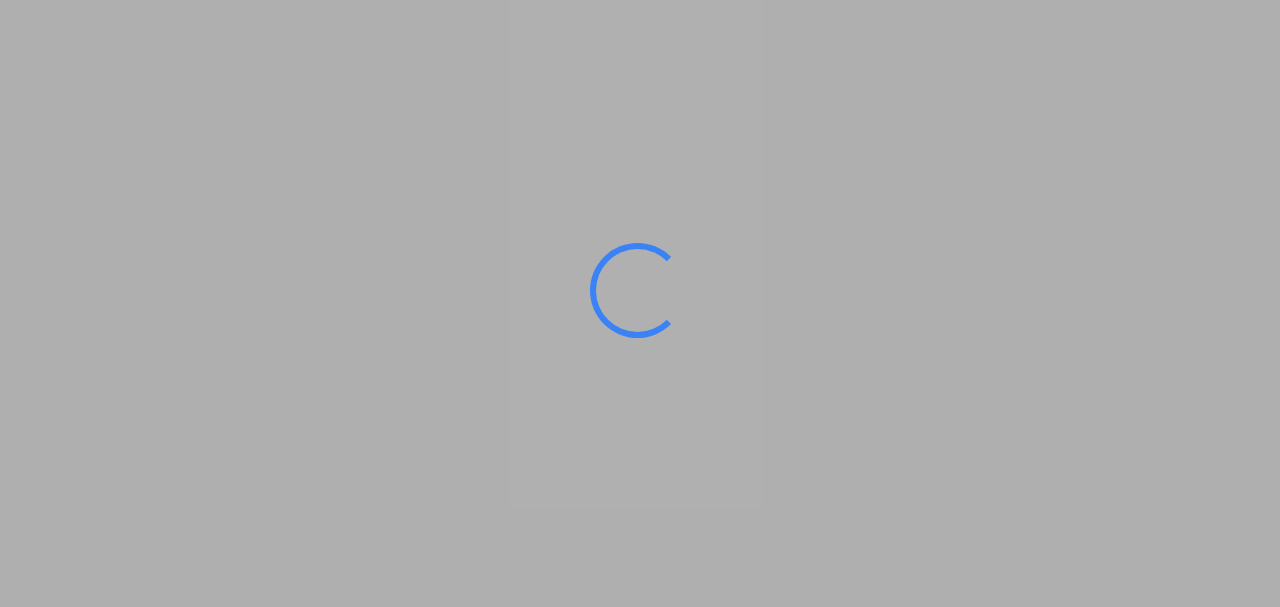scroll, scrollTop: 0, scrollLeft: 0, axis: both 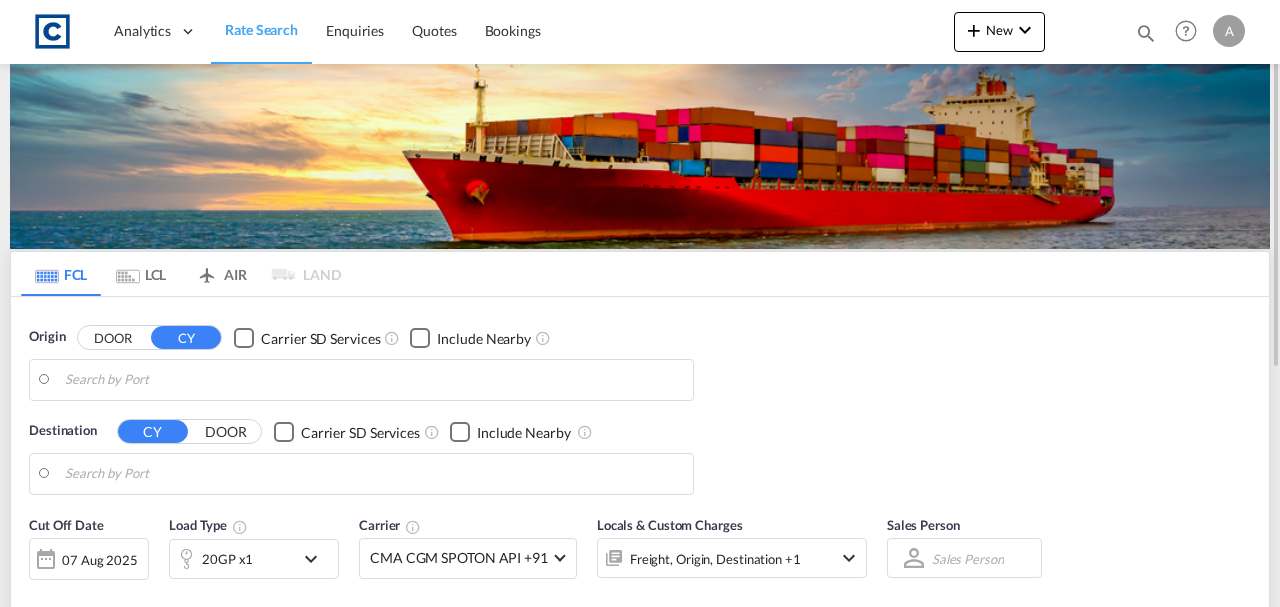 type on "[POSTAL_CODE], [CITY]" 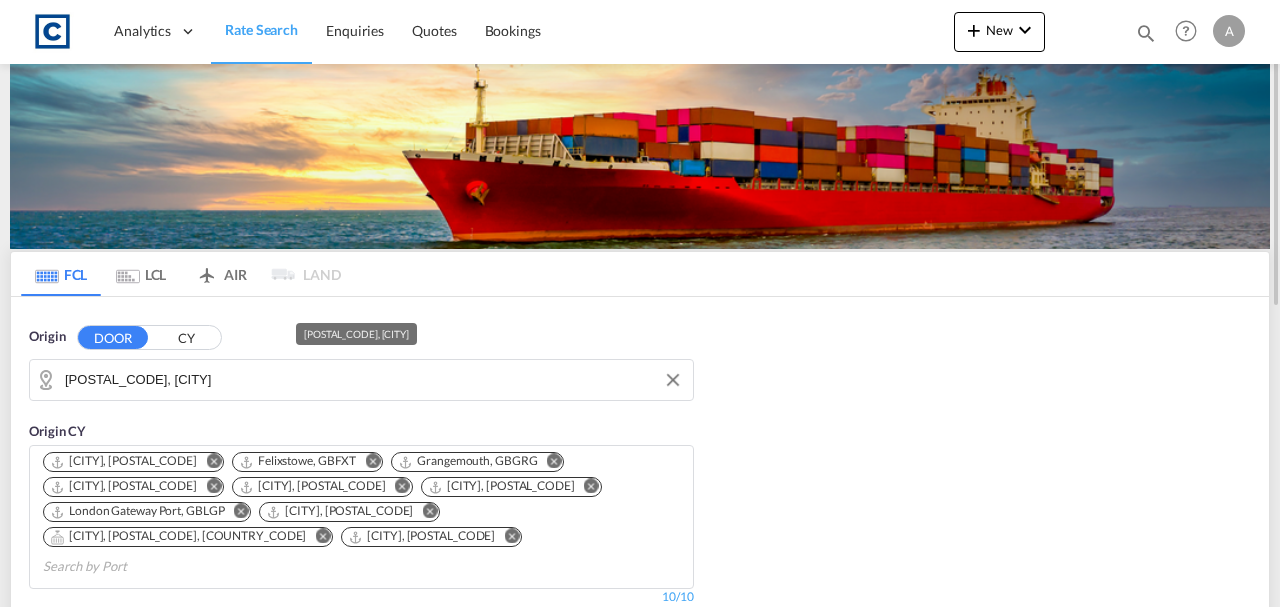 click on "GB-GU34, East Hampshire" at bounding box center [374, 380] 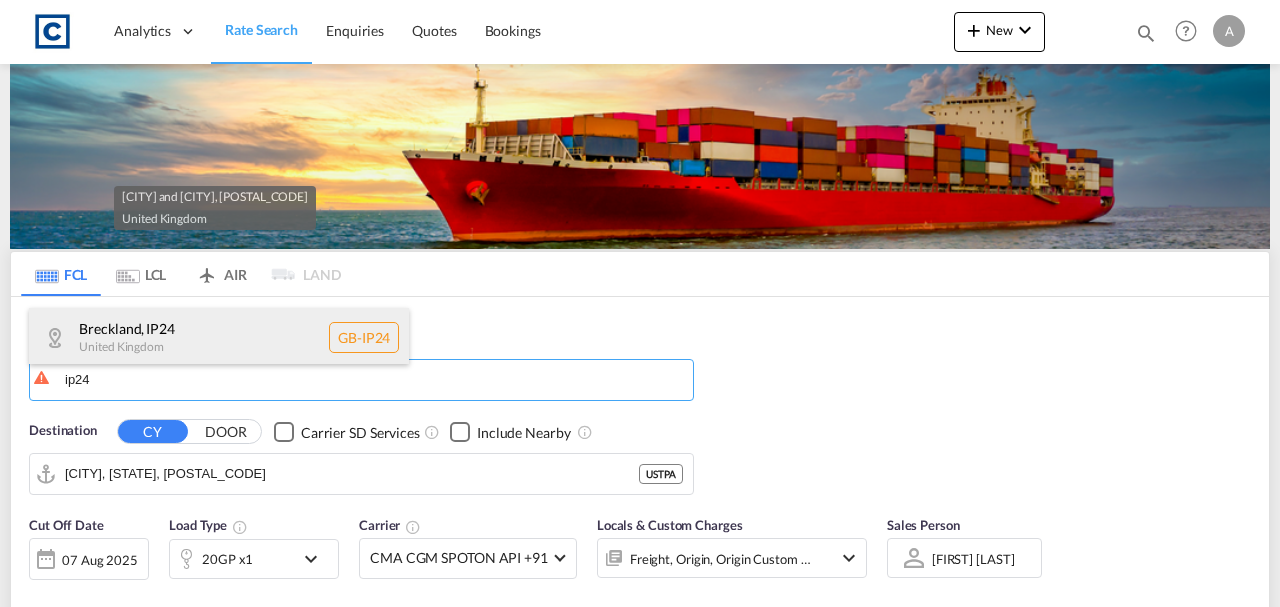 click on "Breckland ,
IP24
United Kingdom
GB-IP24" at bounding box center (219, 338) 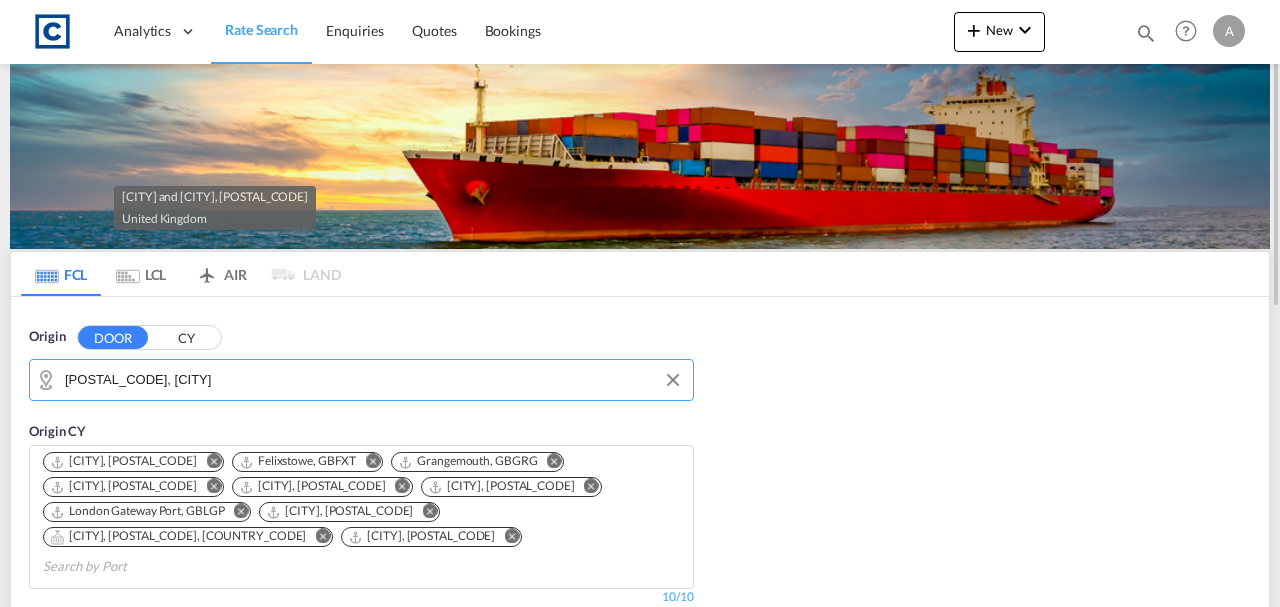 scroll, scrollTop: 266, scrollLeft: 0, axis: vertical 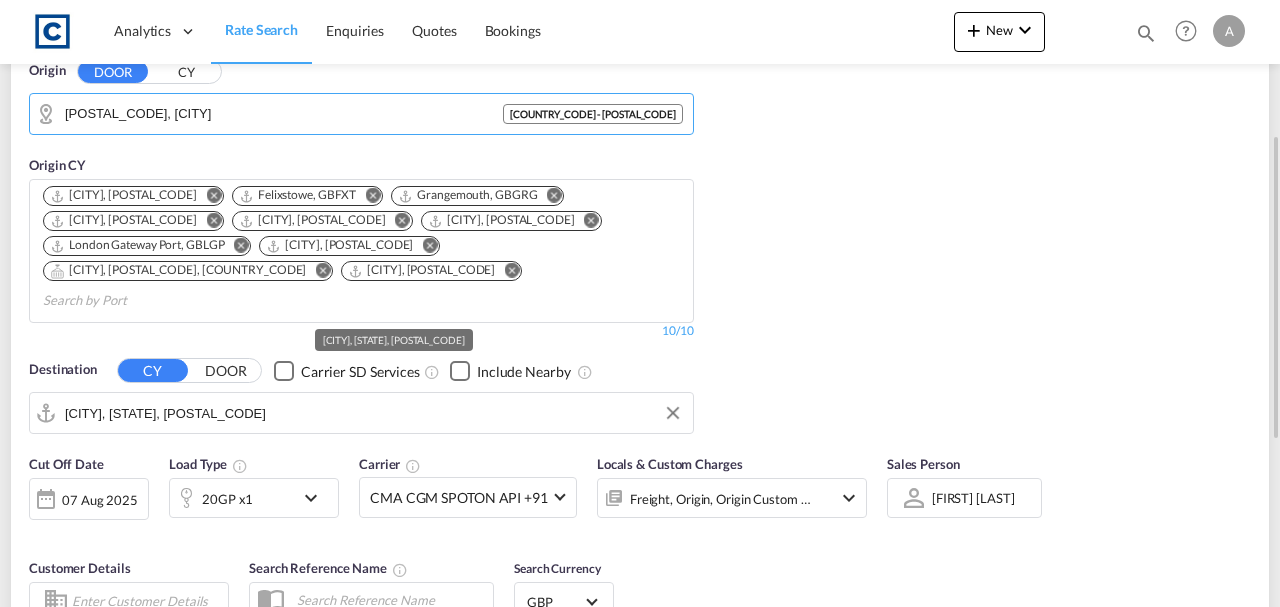 click on "Tampa, FL, USTPA" at bounding box center [374, 413] 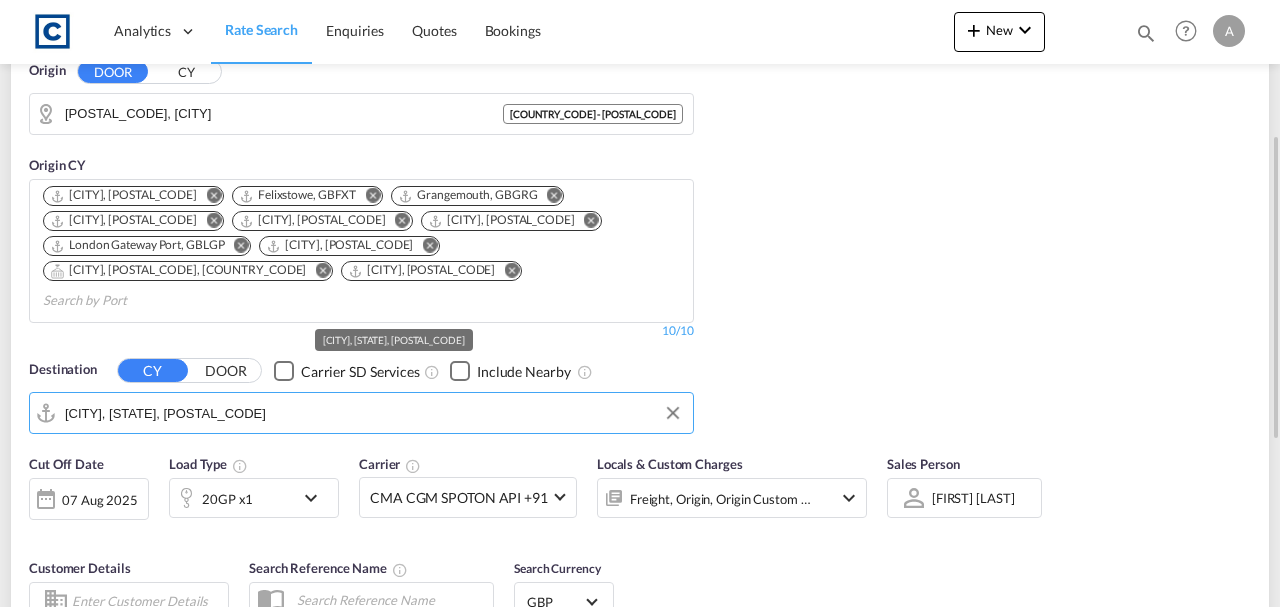 click on "Tampa, FL, USTPA" at bounding box center (374, 413) 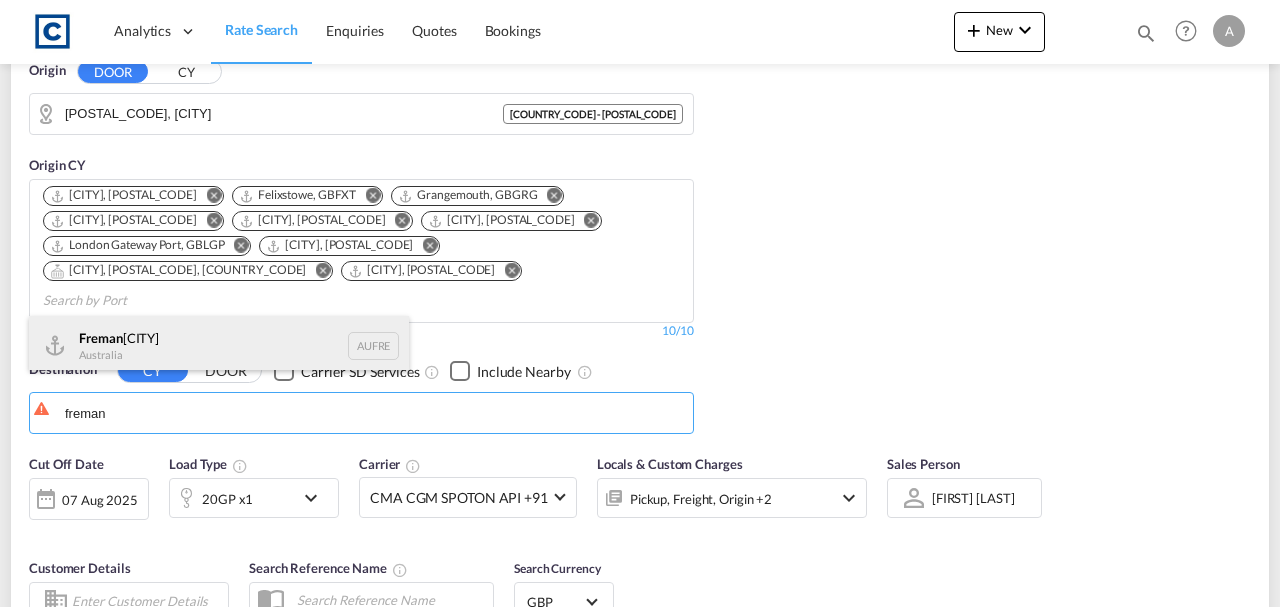 click on "Freman tle
Australia
AUFRE" at bounding box center [219, 346] 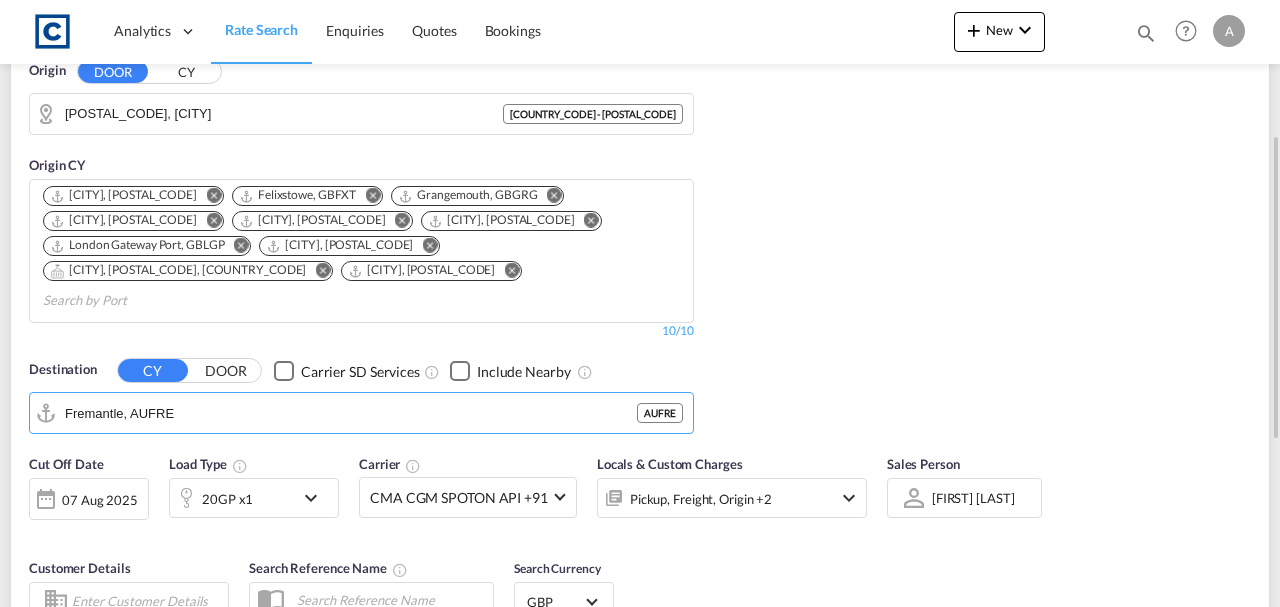 click on "Pickup,  Freight,  Origin +2" at bounding box center (705, 498) 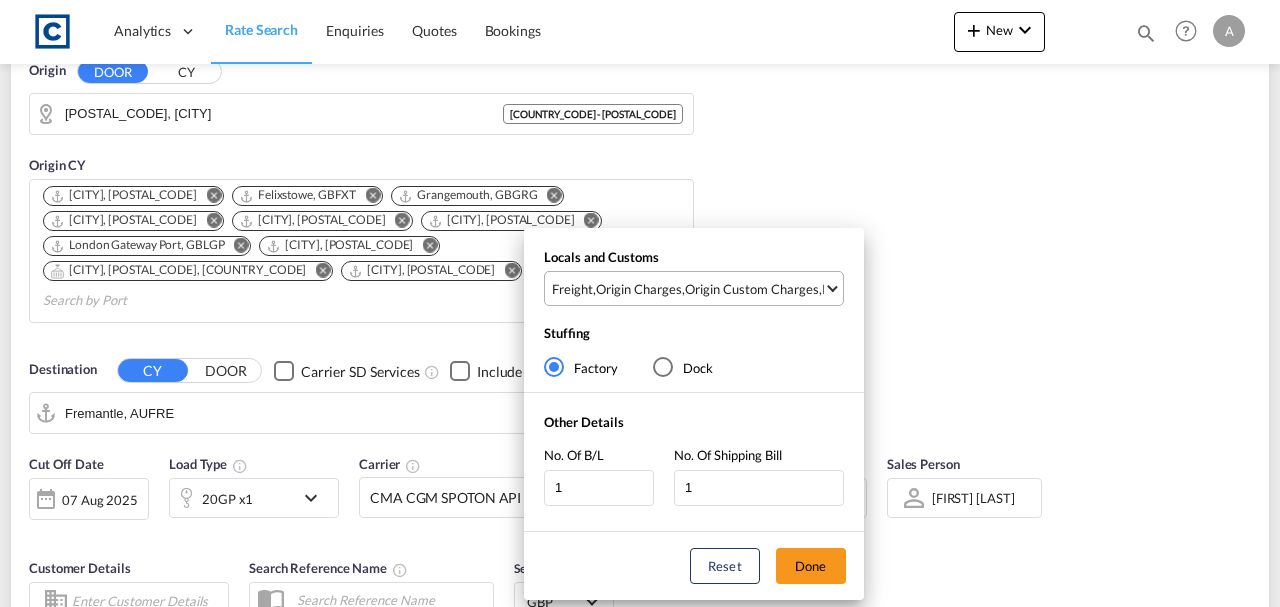 click on "Origin Custom Charges" at bounding box center [752, 289] 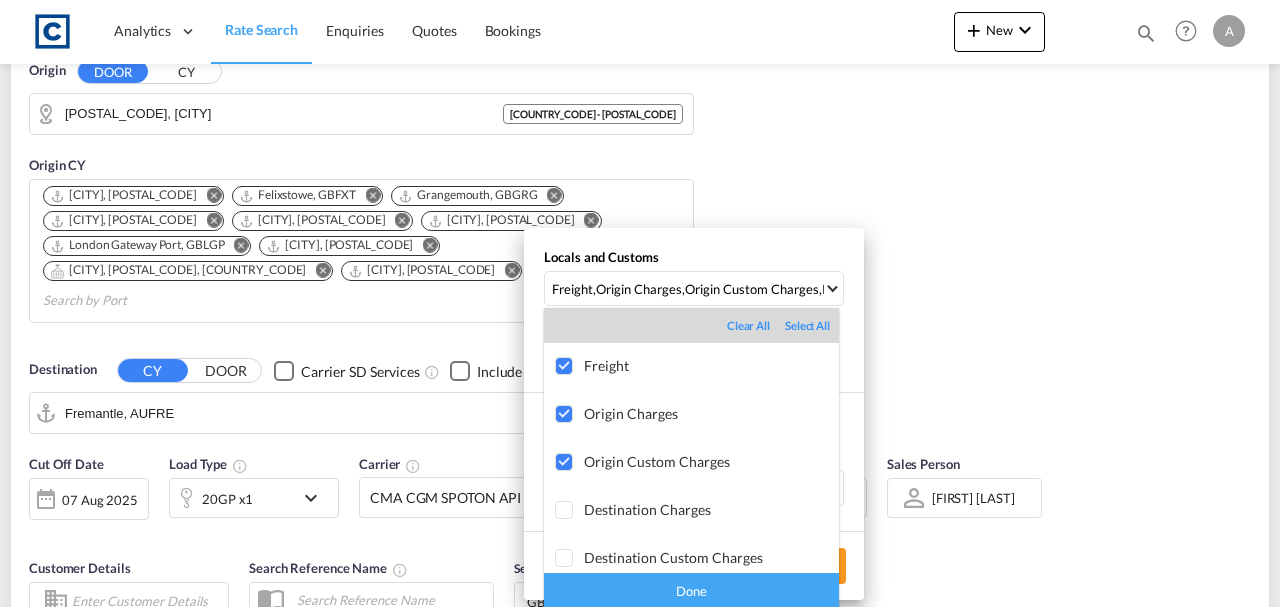 click on "Done" at bounding box center [691, 590] 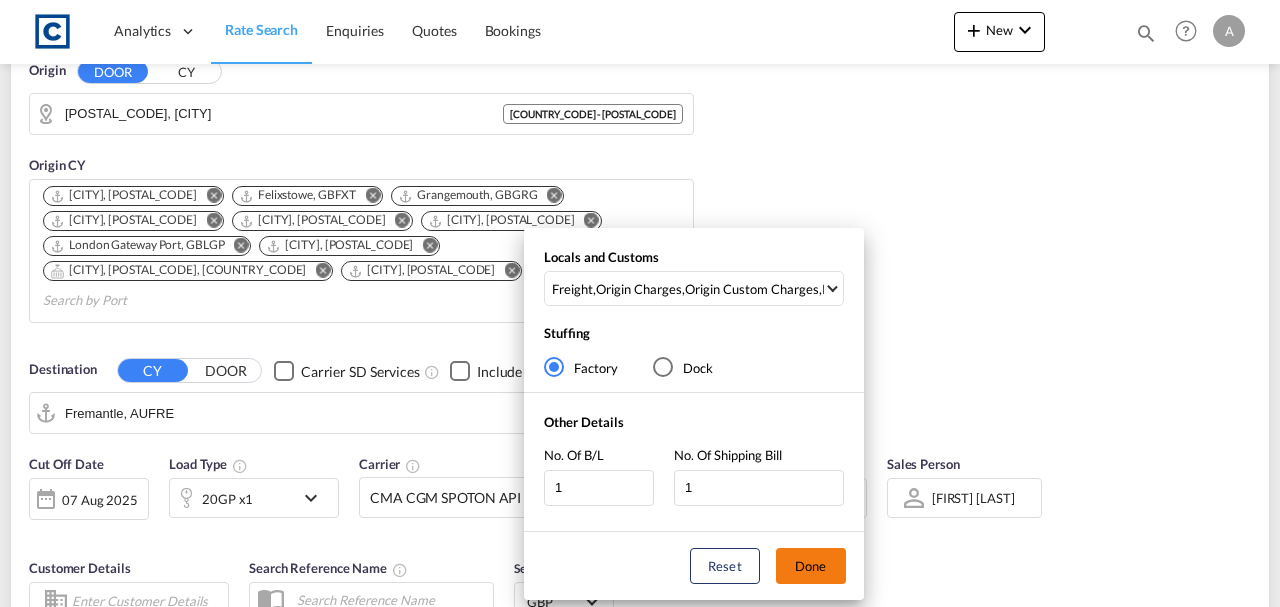 click on "Done" at bounding box center [811, 566] 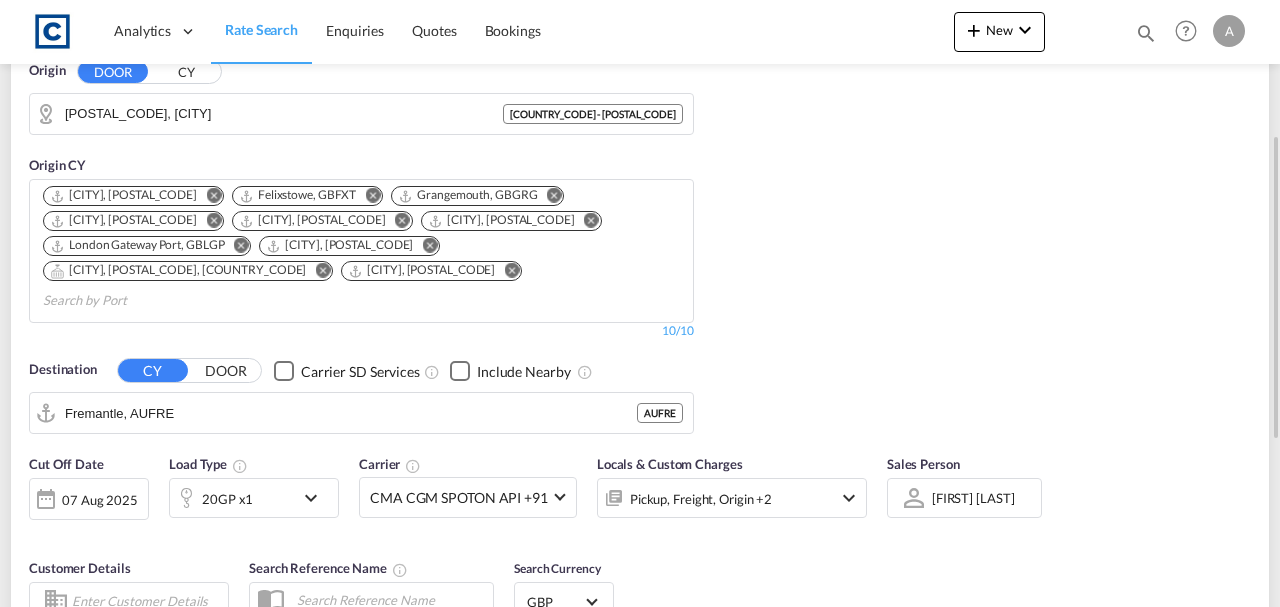 click on "Cut Off Date
07 Aug 2025 07/08/2025 Load Type
20GP x1
Carrier
CMA CGM SPOTON API +91
All (35) CMA CGM SPOTON API
CMACGM API (Contract)
COSCO SynconHub
Hapag-Lloyd Spot
Hyundai Merchant Marine (HMM) spot
Maersk Spot
MY MSC
ONE QUOTE
OOCL FreightSmart
Anco Trans
BOLD
BTC Logistiek B.V.
Cardinal
Carotrans
ECU Worldwide
Evergreen Spot
EZ ZIM
GLOBELINK SPOT
Hapag-Lloyd Quick Quotes
HLS
Logisber Haulage
NAAAI SPOT
NORDICON
Sealand
Sealand America spot
Sealand Asia spot
Sealand Europe spot
Shipco Transport
Shipco Transport
Transliner Maritime Pvt Ltd.
TXL Ocean Rail Logistics - HMM
TXL Ocean Rail Logistics - ONE
VANGUARD SPOT
WEC- DEEP SEA
WWA
Contract Rates 83
All (83) 2M Alliance
Anco Trans
ANL
ANL Container Line
Arkas Line
Atlantic Container Lines
Australia National Line (ANL)
Baker Transport
BMC Line Shipping
BOLD
Borchard Lines Ltd
BTC Logistiek B.V.
BUSCADOR
Cardinal" at bounding box center (640, 541) 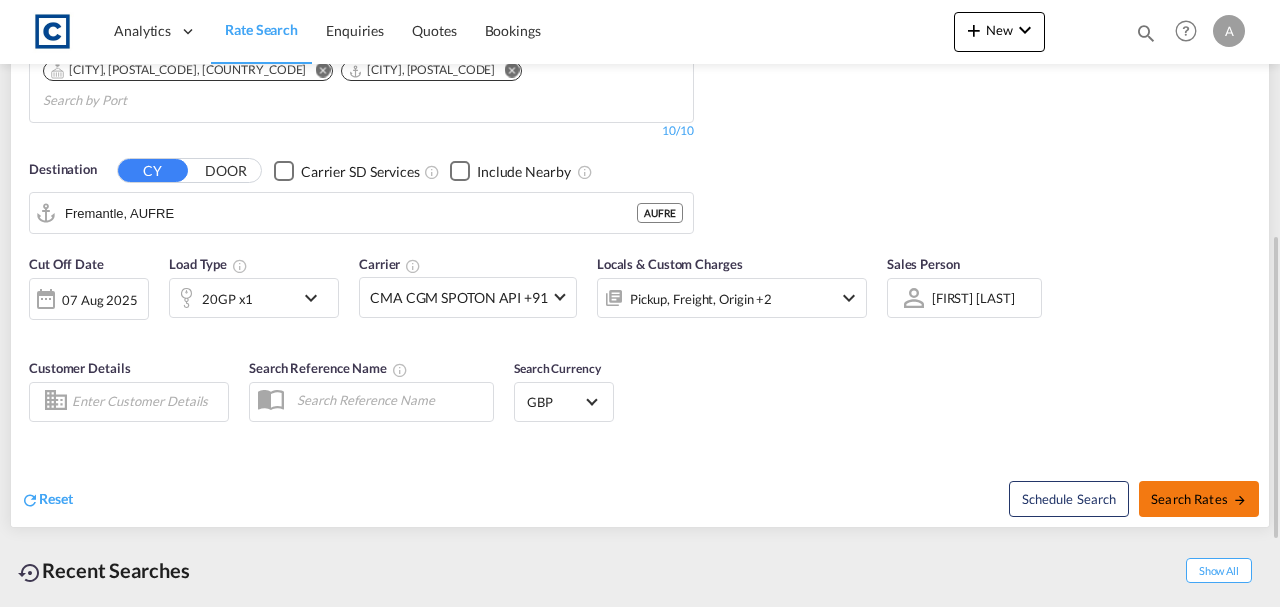 click on "Search Rates" at bounding box center (1199, 499) 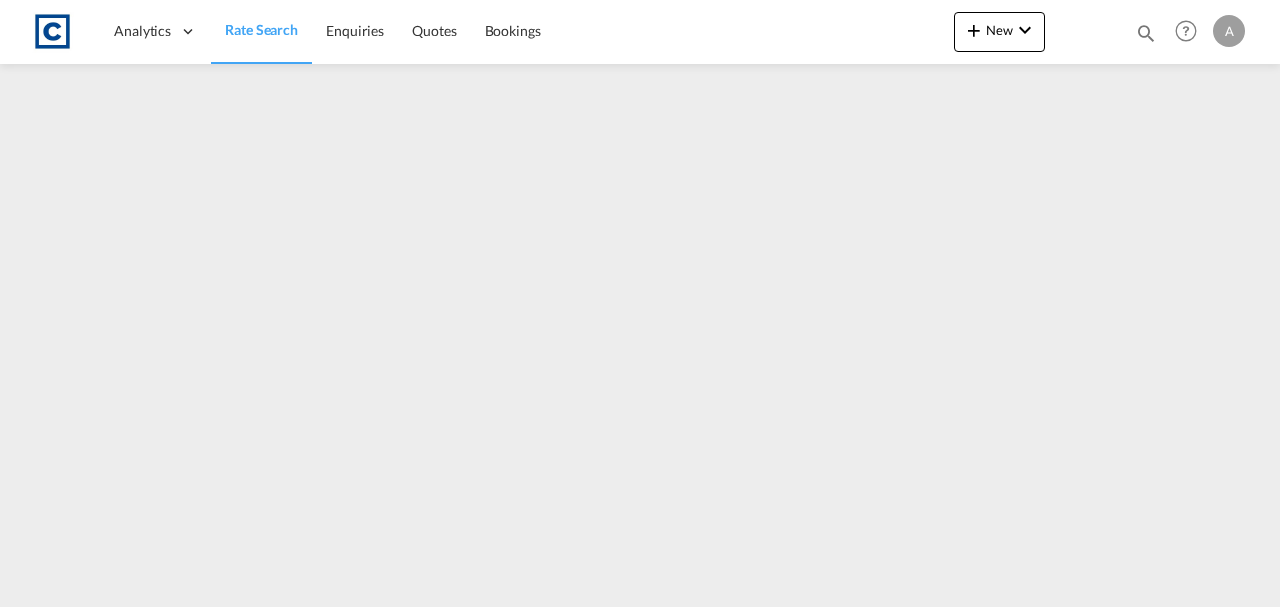 scroll, scrollTop: 0, scrollLeft: 0, axis: both 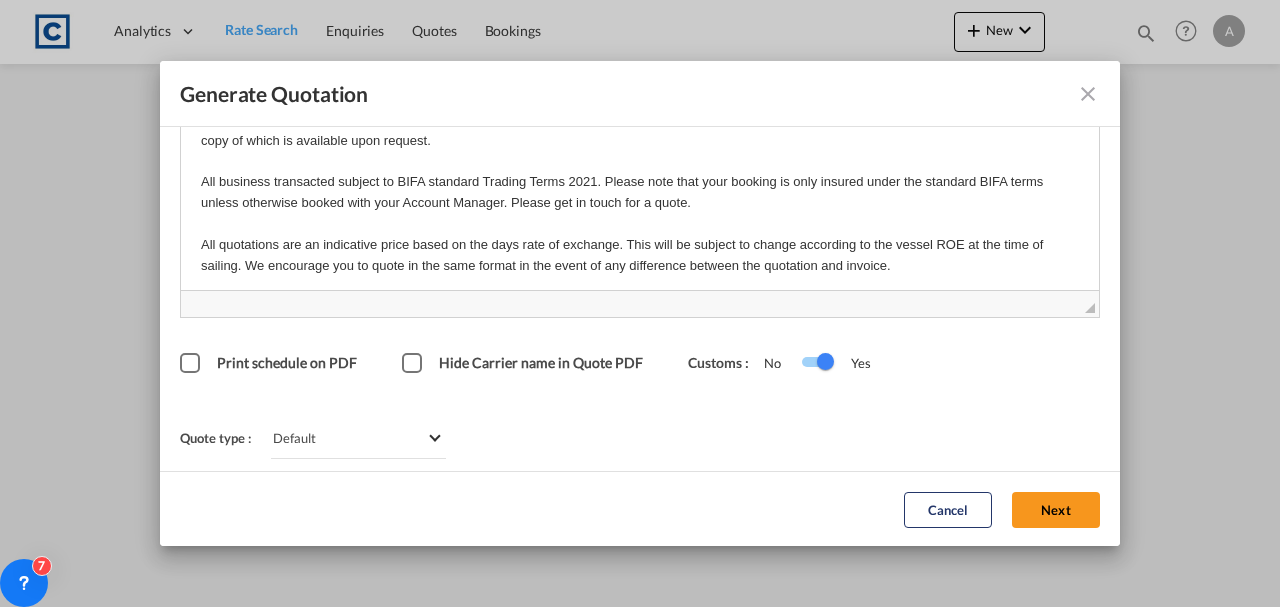 click on "Next" at bounding box center [1056, 509] 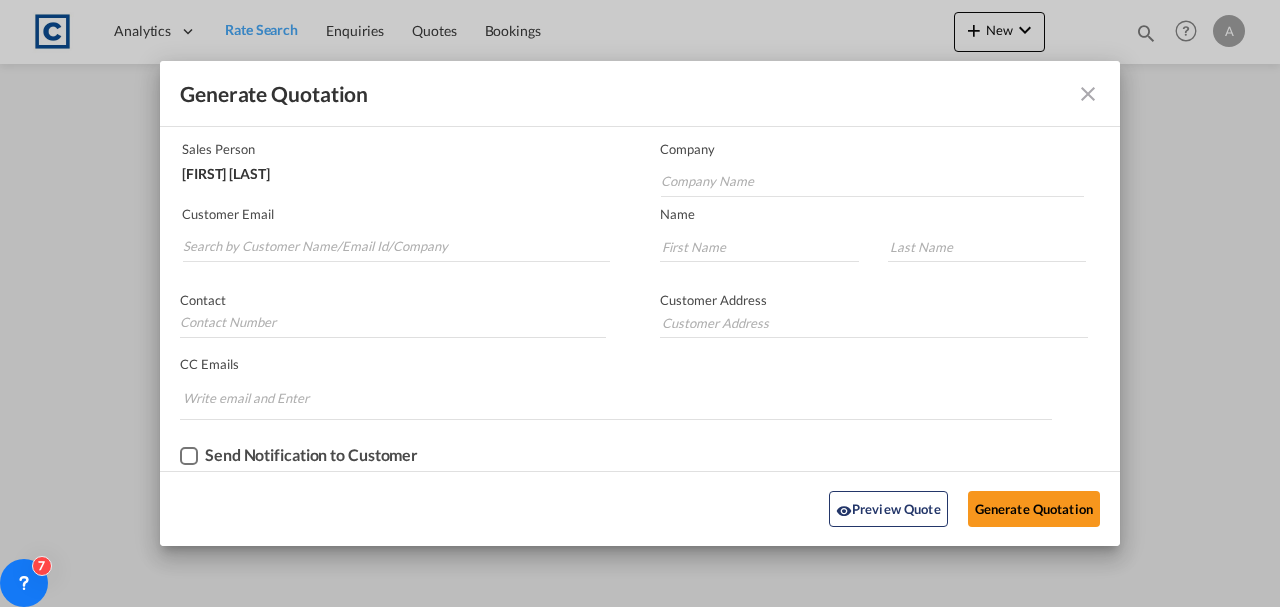 scroll, scrollTop: 121, scrollLeft: 0, axis: vertical 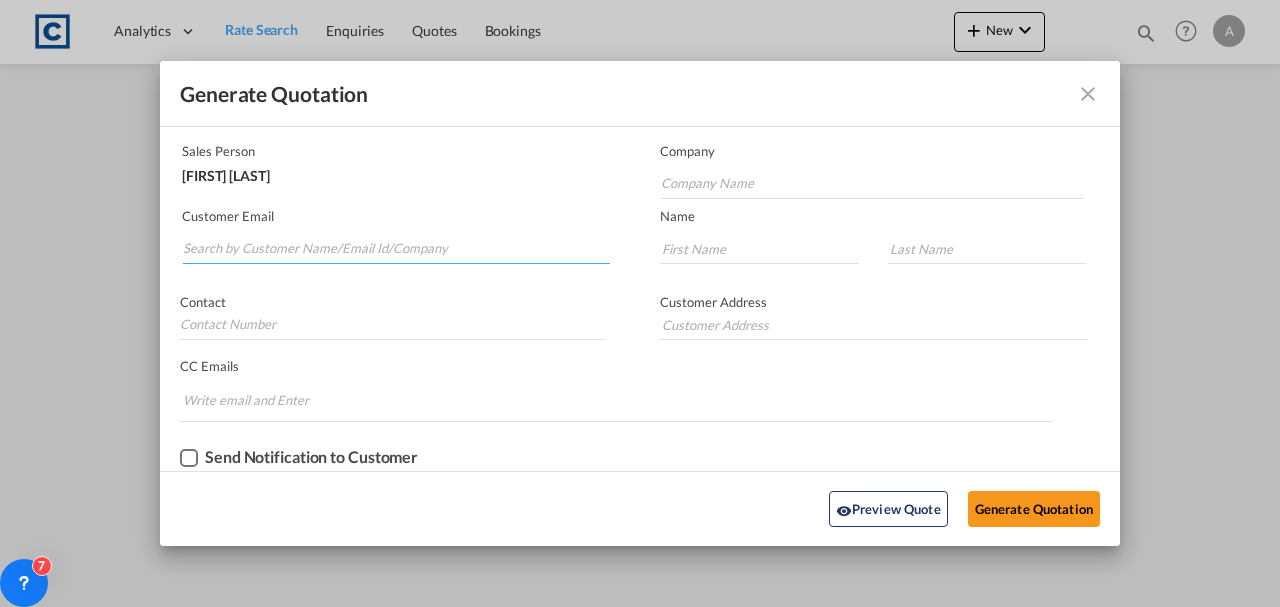 click at bounding box center [396, 249] 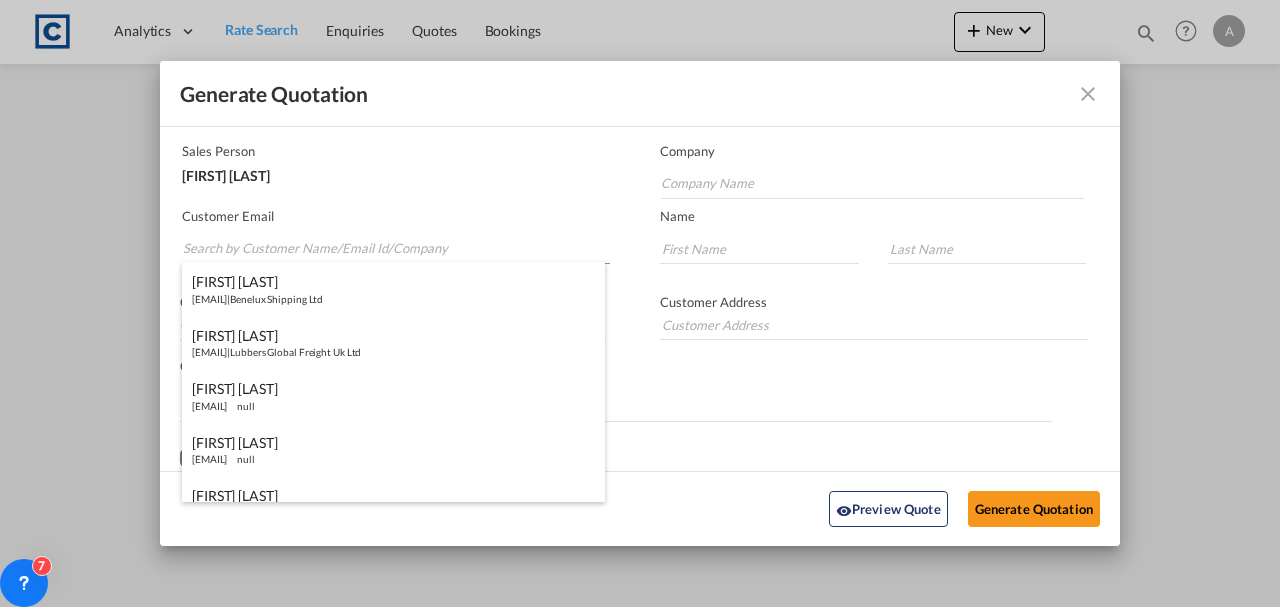 paste on "Stewart@arrowdene.co.uk" 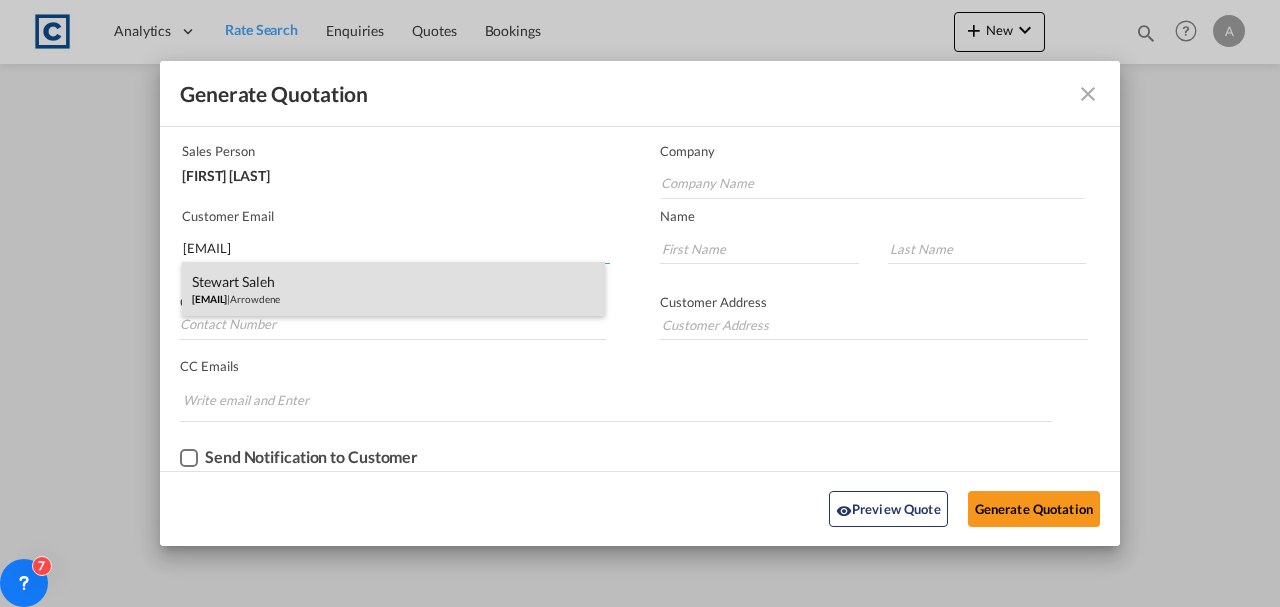 type on "Stewart@arrowdene.co.uk" 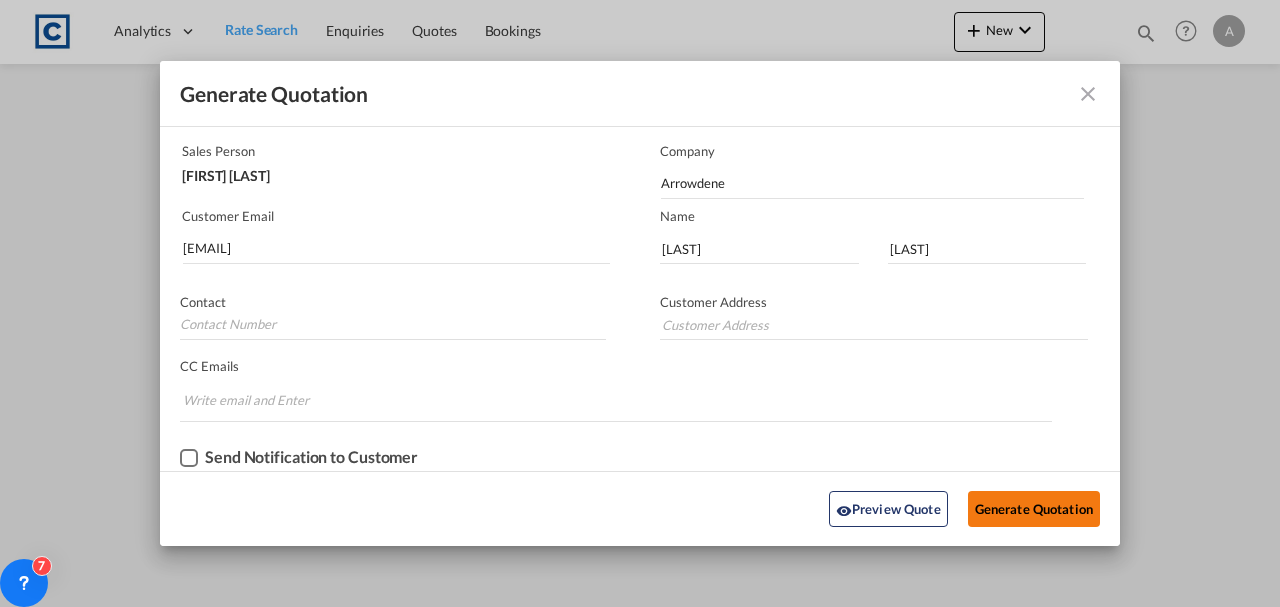 click on "Generate Quotation" at bounding box center [1034, 509] 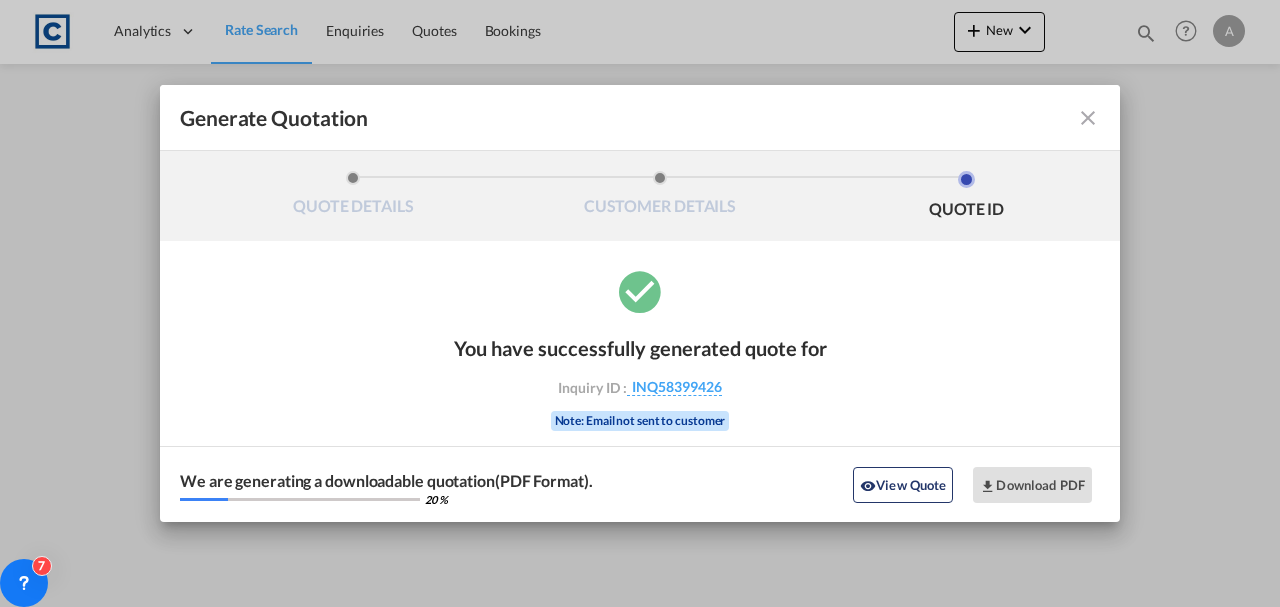 scroll, scrollTop: 0, scrollLeft: 0, axis: both 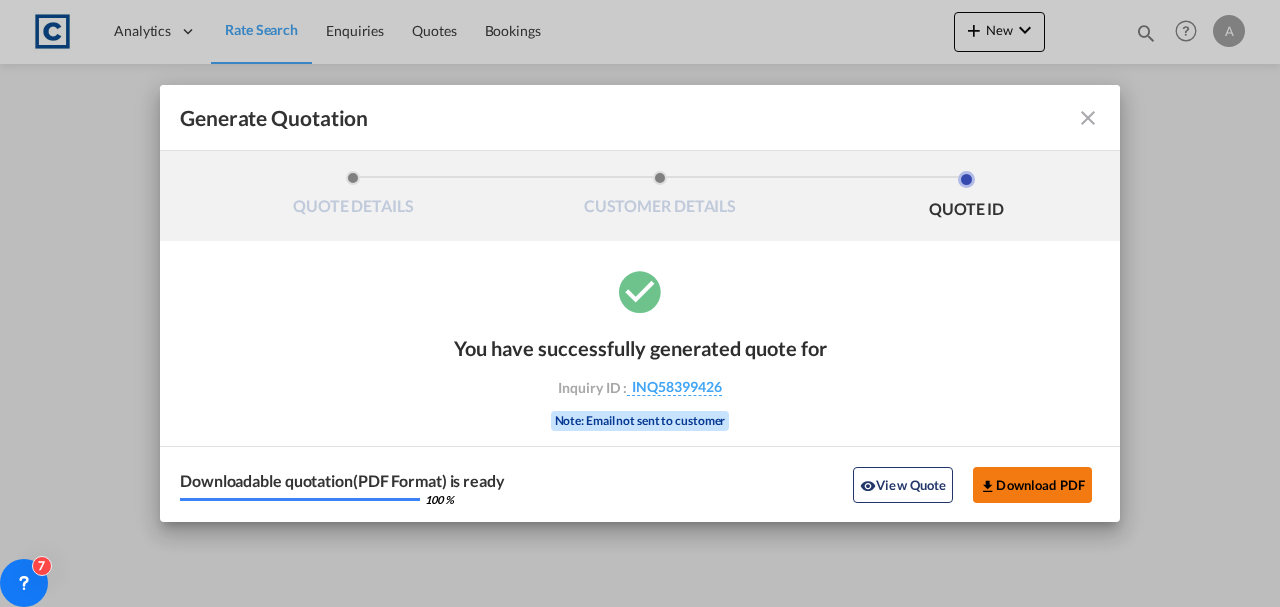 click on "Download PDF" at bounding box center (1032, 485) 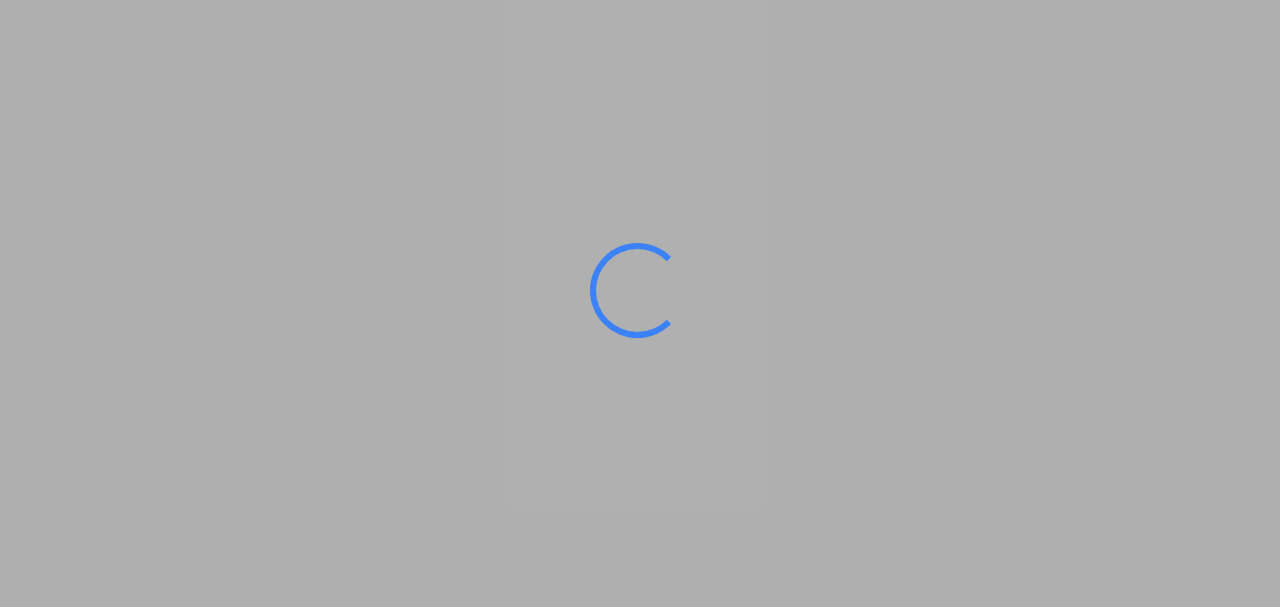 scroll, scrollTop: 0, scrollLeft: 0, axis: both 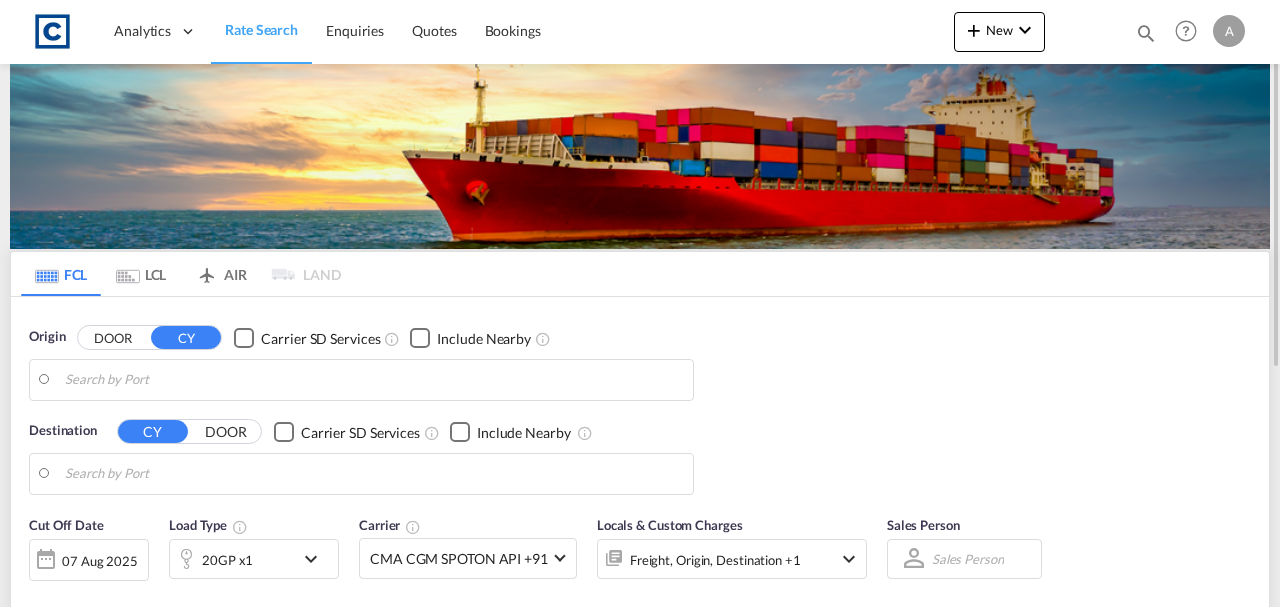 type on "[POSTAL_CODE], [CITY]" 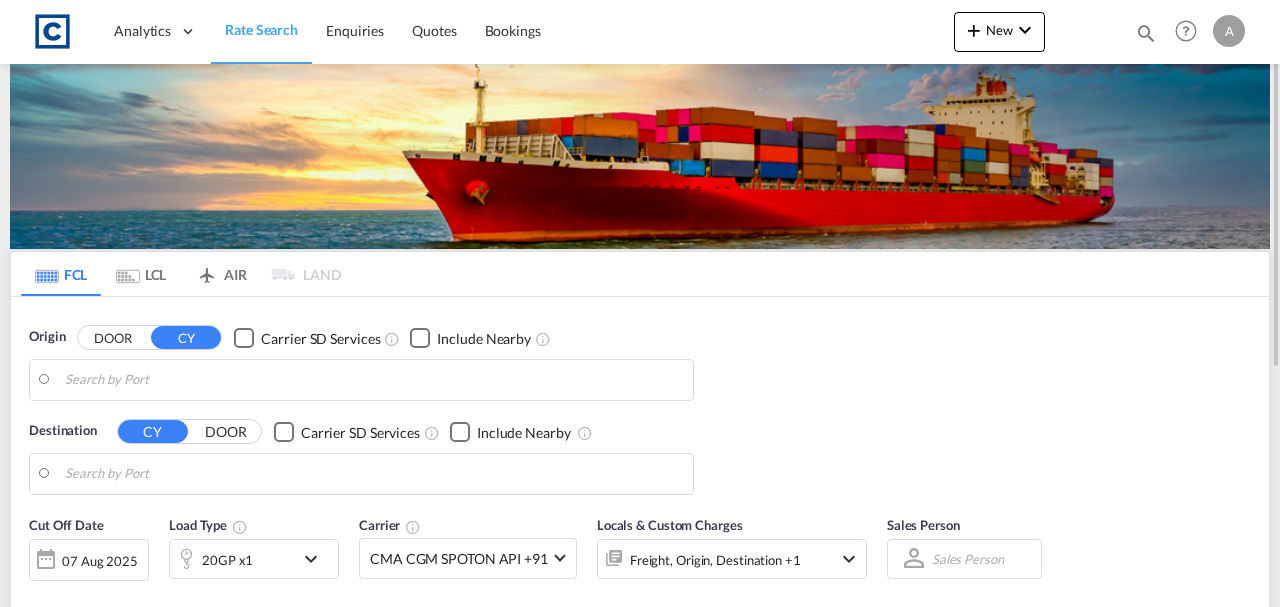 type on "Fremantle, AUFRE" 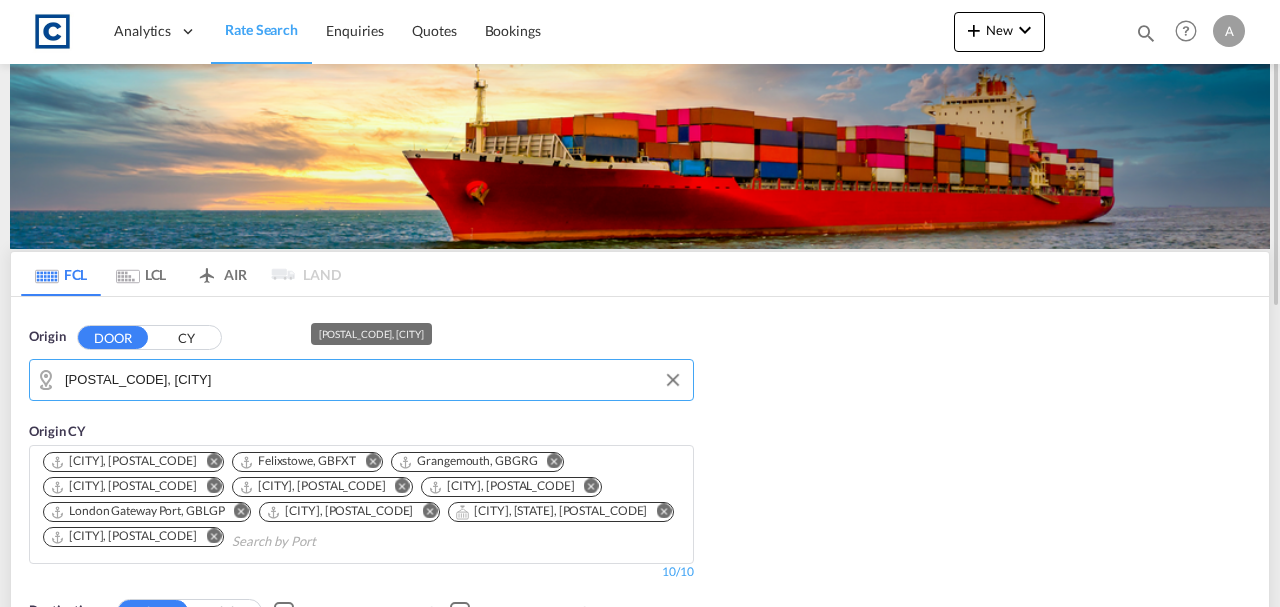 click on "[POSTAL_CODE], [CITY]" at bounding box center (374, 380) 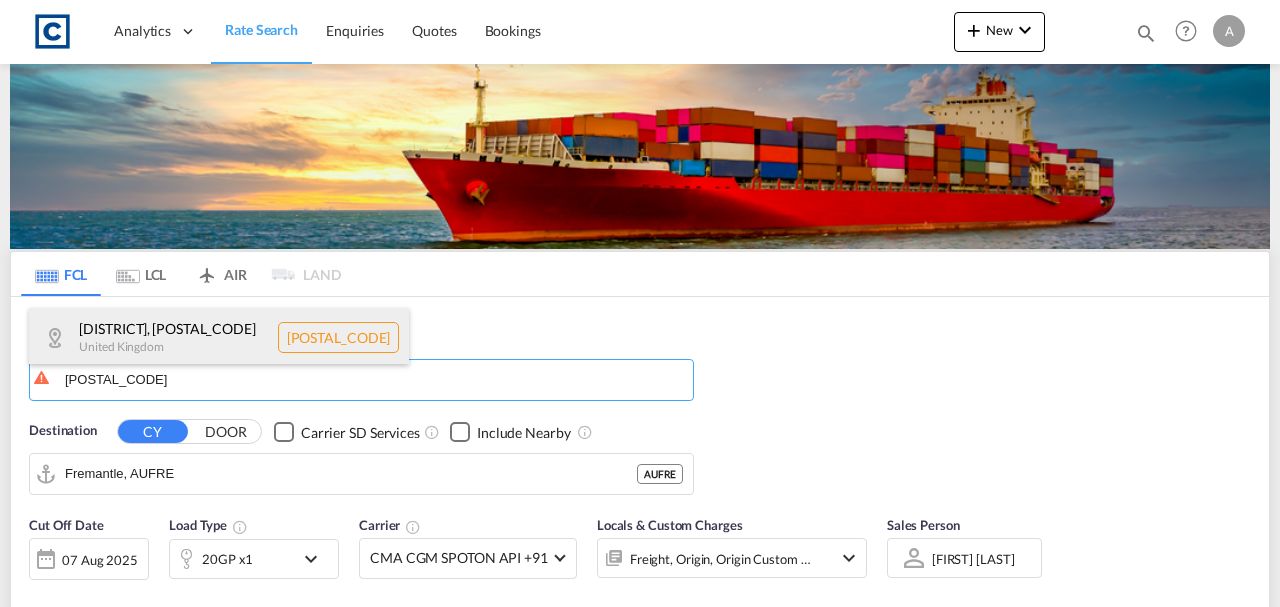 click on "[CITY] ,
[POSTAL_CODE]
United Kingdom
[POSTAL_CODE]" at bounding box center (219, 338) 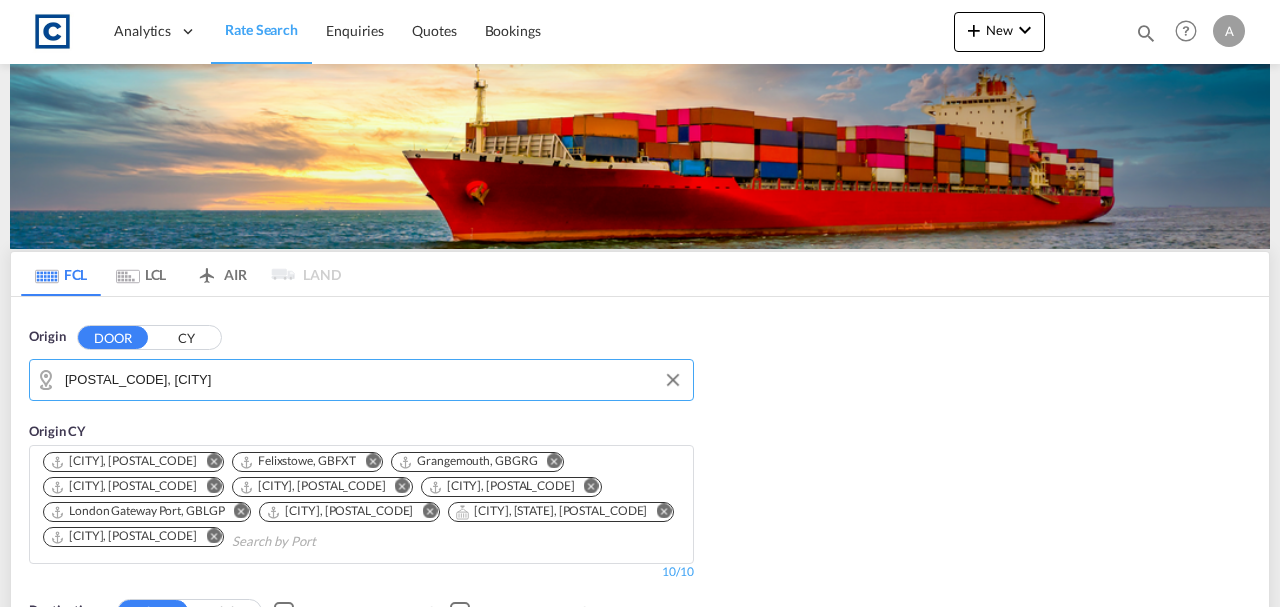 scroll, scrollTop: 200, scrollLeft: 0, axis: vertical 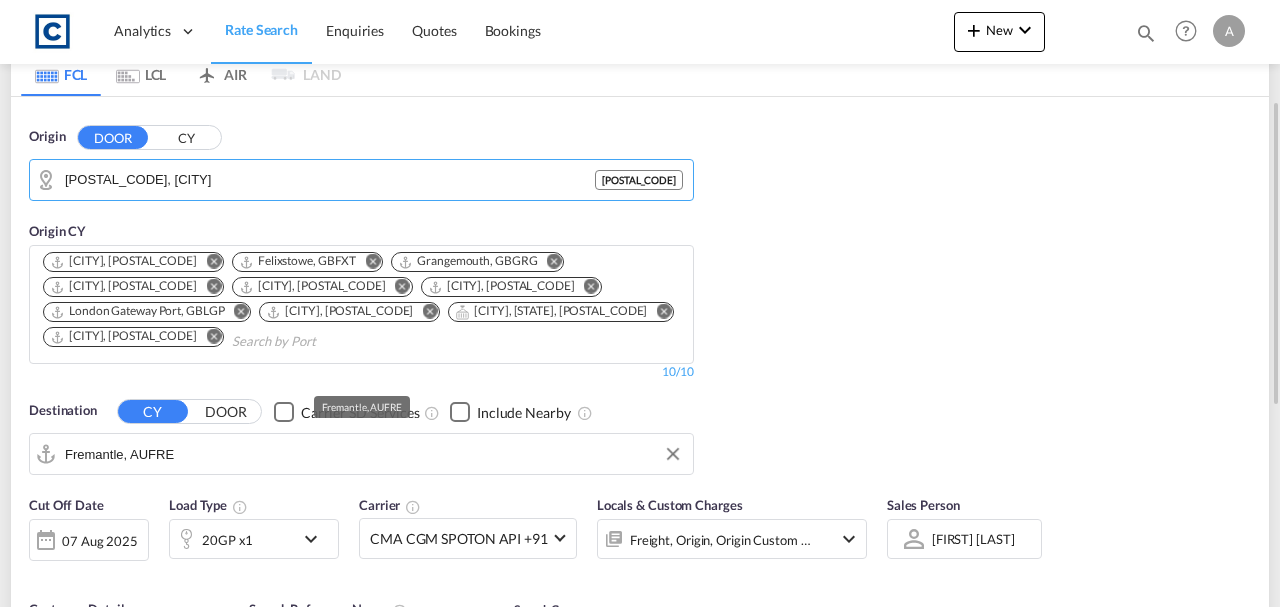 click on "Fremantle, AUFRE" at bounding box center (374, 454) 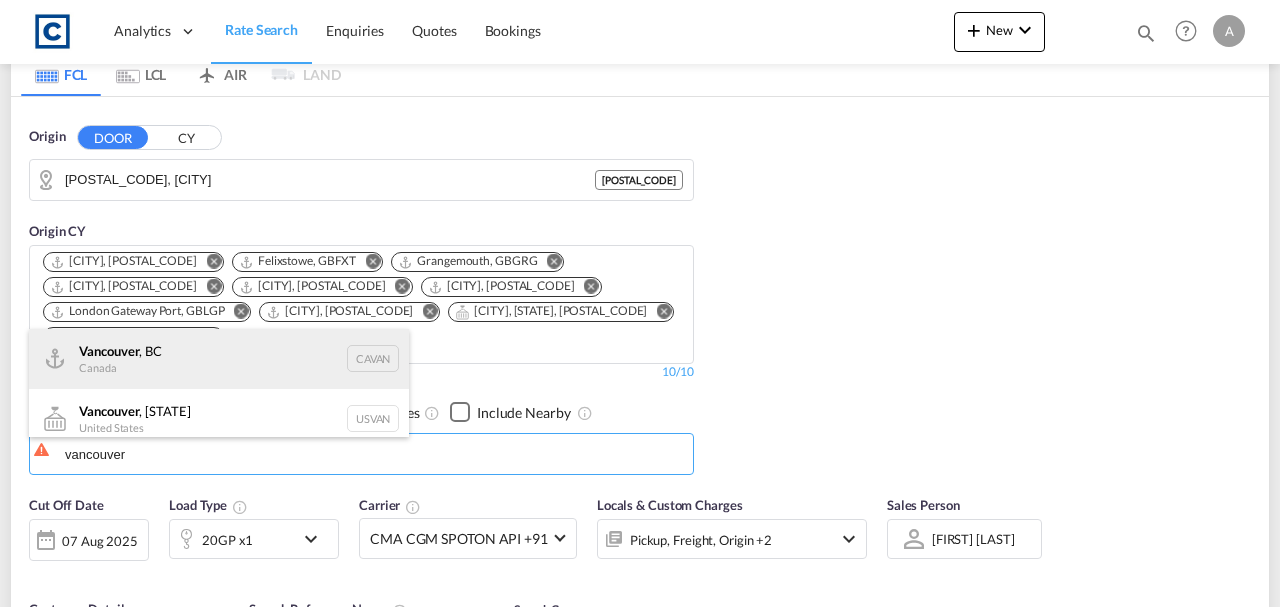 click on "Vancouver , [STATE]
Canada
CAVAN" at bounding box center (219, 359) 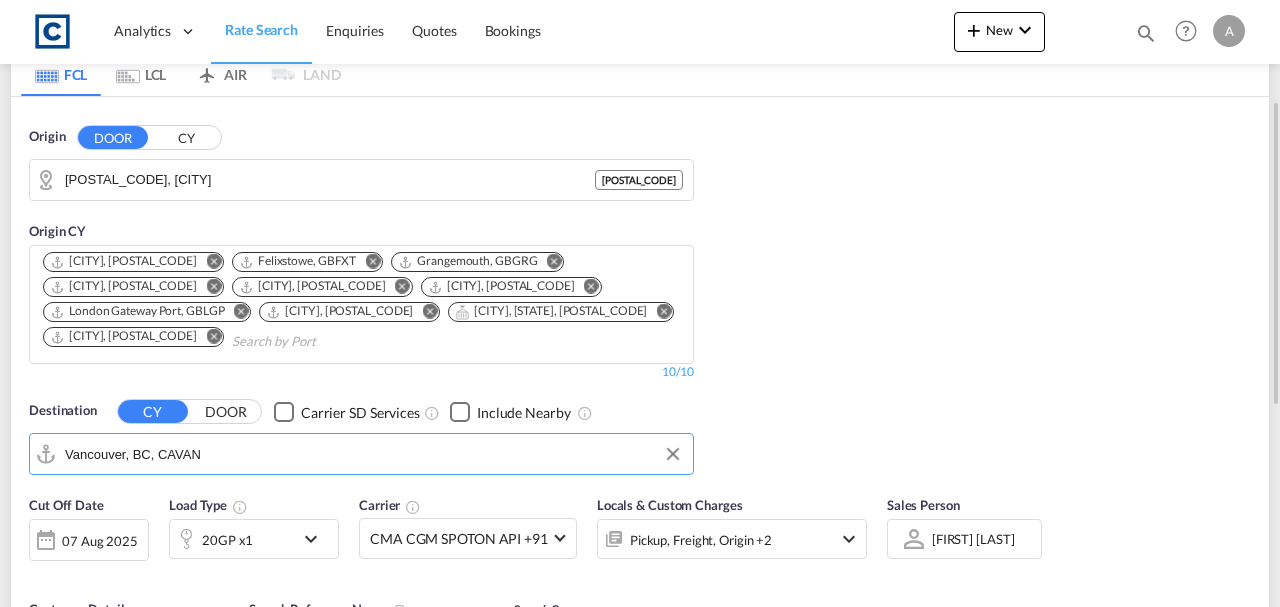 scroll, scrollTop: 466, scrollLeft: 0, axis: vertical 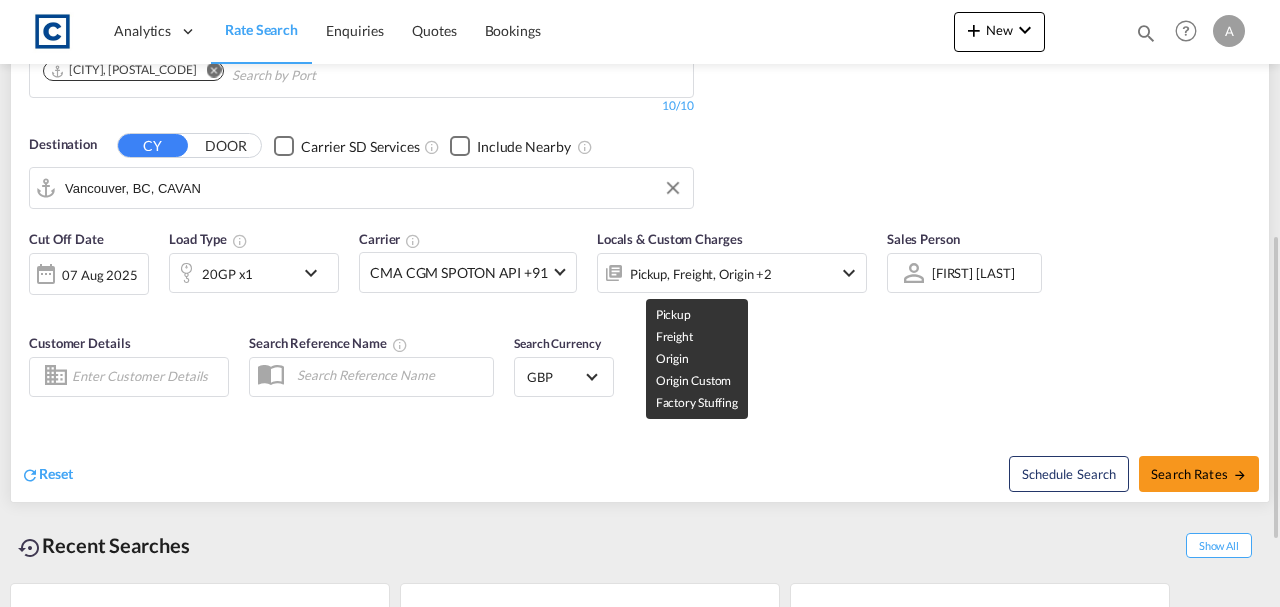 click on "Pickup,  Freight,  Origin +2" at bounding box center (701, 274) 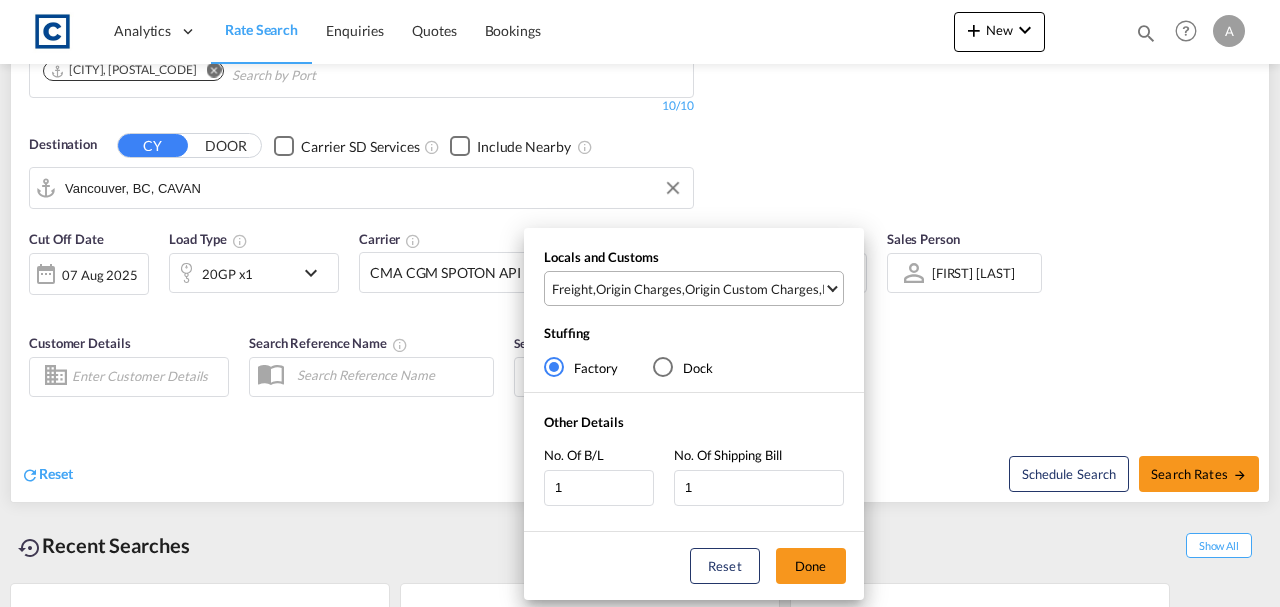 click on "Origin Custom Charges" at bounding box center (752, 289) 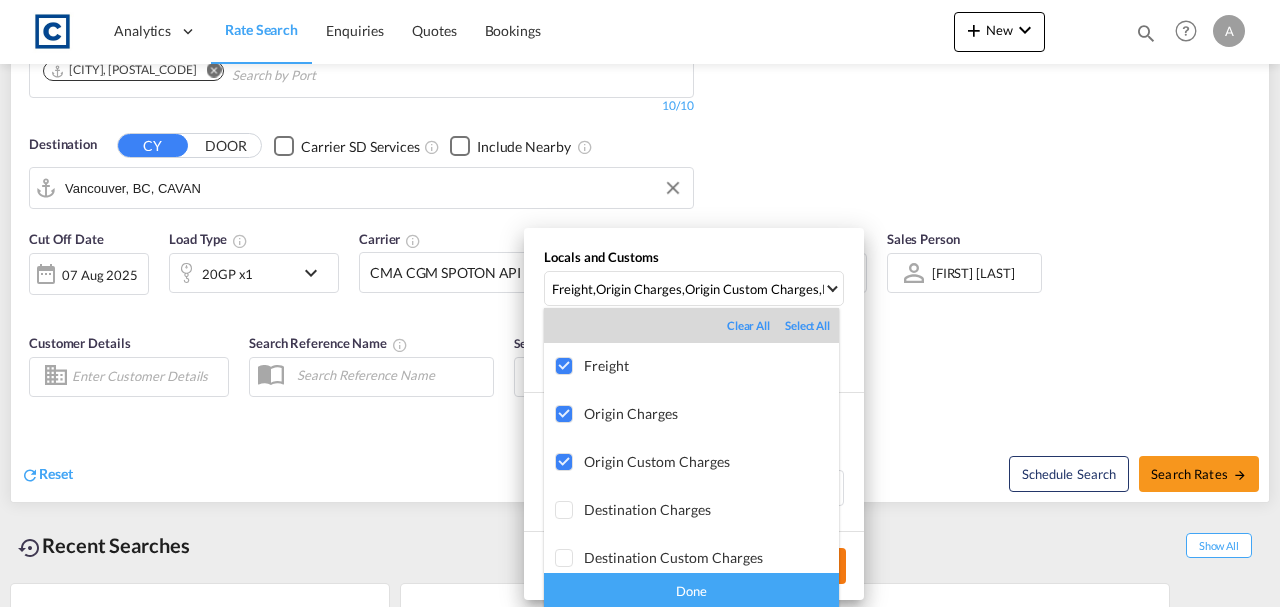 drag, startPoint x: 727, startPoint y: 592, endPoint x: 794, endPoint y: 566, distance: 71.867935 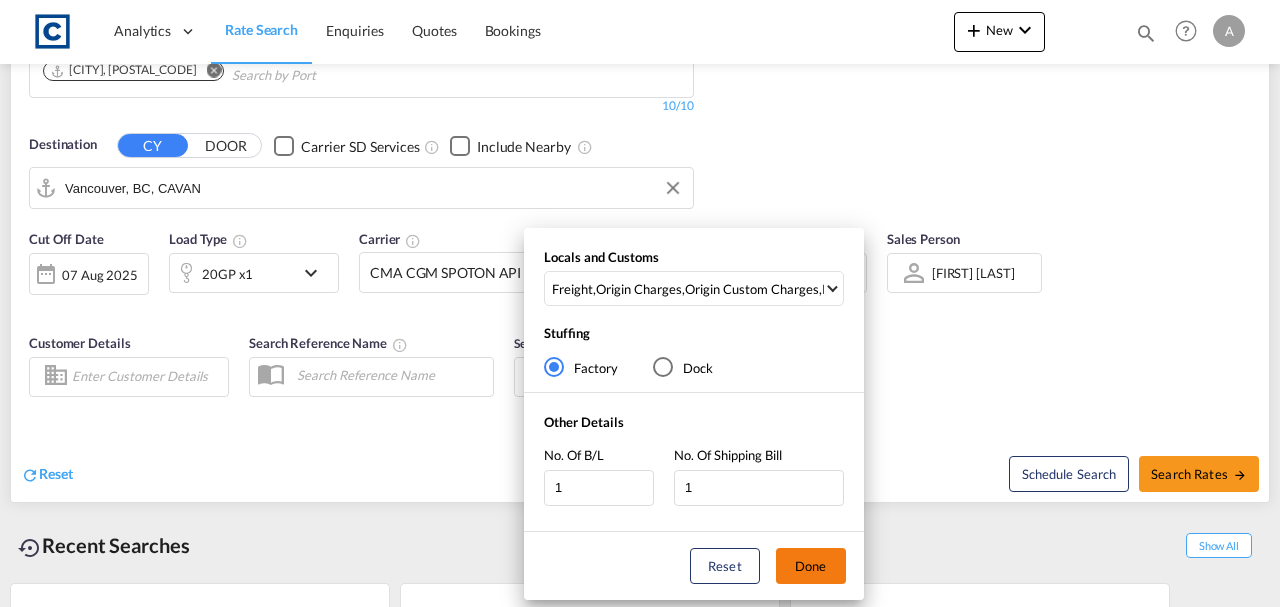 click on "Done" at bounding box center (811, 566) 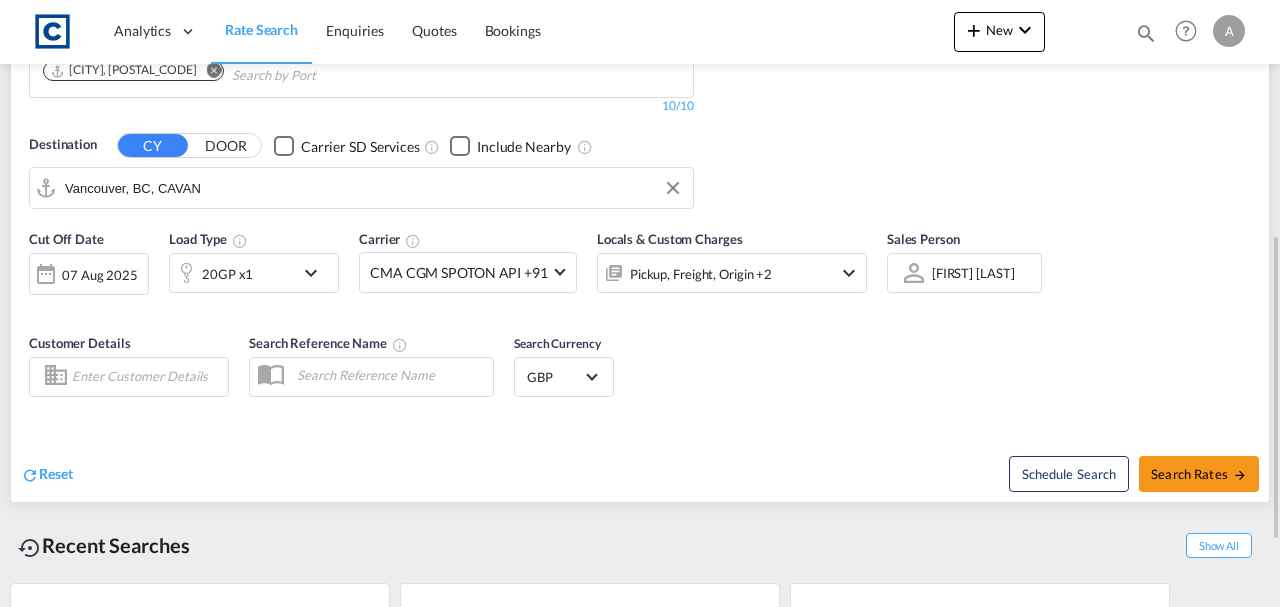 click on "Cut Off Date
07 Aug 2025 07/08/2025 Load Type
20GP x1
Carrier
CMA CGM SPOTON API +91
All (35) CMA CGM SPOTON API
CMACGM API (Contract)
COSCO SynconHub
Hapag-Lloyd Spot
Hyundai Merchant Marine (HMM) spot
Maersk Spot
MY MSC
ONE QUOTE
OOCL FreightSmart
Anco Trans
BOLD
BTC Logistiek B.V.
Cardinal
Carotrans
ECU Worldwide
Evergreen Spot
EZ ZIM
GLOBELINK SPOT
Hapag-Lloyd Quick Quotes
HLS
Logisber Haulage
NAAAI SPOT
NORDICON
Sealand
Sealand America spot
Sealand Asia spot
Sealand Europe spot
Shipco Transport
Shipco Transport
Transliner Maritime Pvt Ltd.
TXL Ocean Rail Logistics - HMM
TXL Ocean Rail Logistics - ONE
VANGUARD SPOT
WEC- DEEP SEA
WWA
Contract Rates 83
All (83) 2M Alliance
Anco Trans
ANL
ANL Container Line
Arkas Line
Atlantic Container Lines
Australia National Line (ANL)
Baker Transport
BMC Line Shipping
BOLD
Borchard Lines Ltd
BTC Logistiek B.V.
BUSCADOR
Cardinal" at bounding box center (640, 316) 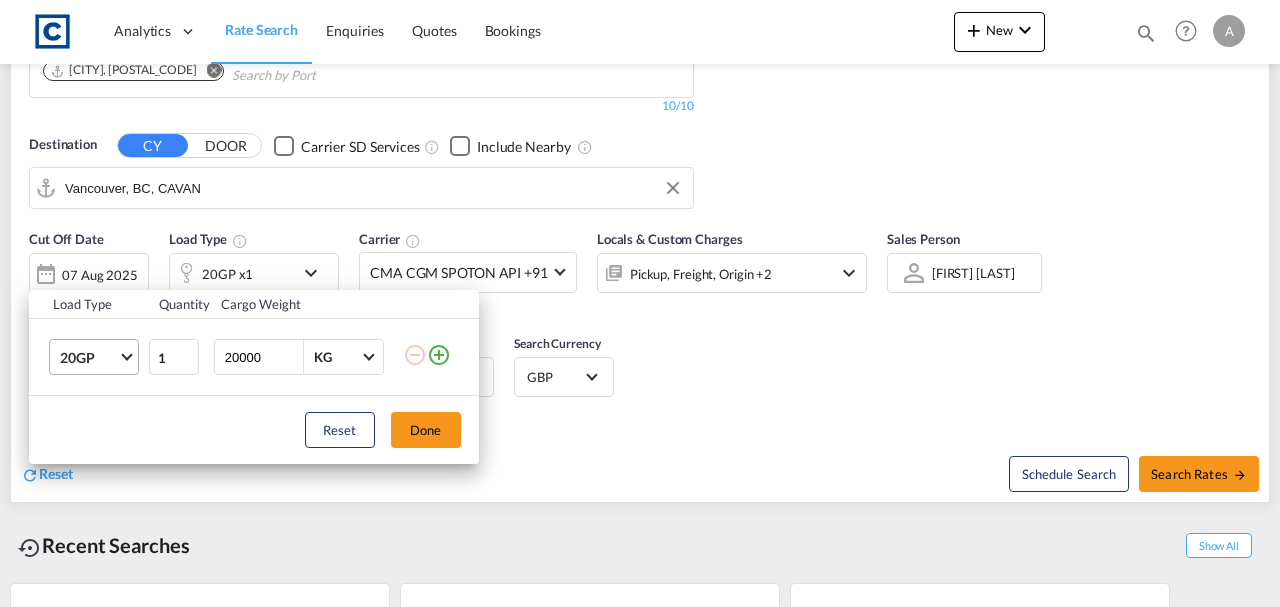 click on "20GP" at bounding box center (98, 357) 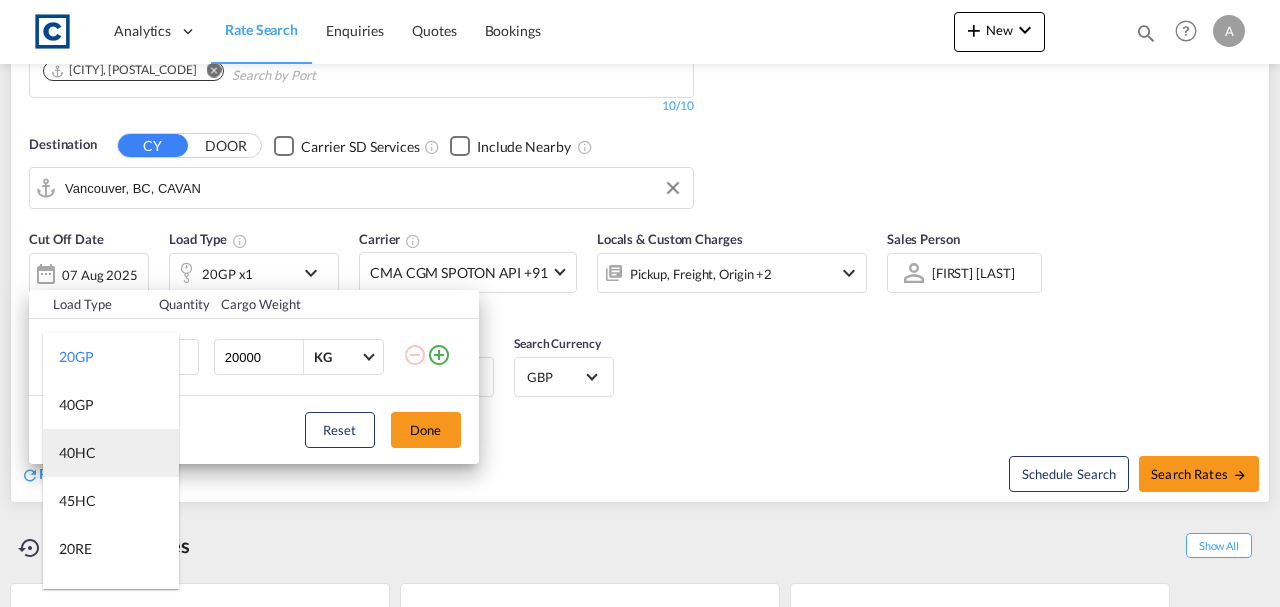 click on "40HC" at bounding box center [77, 453] 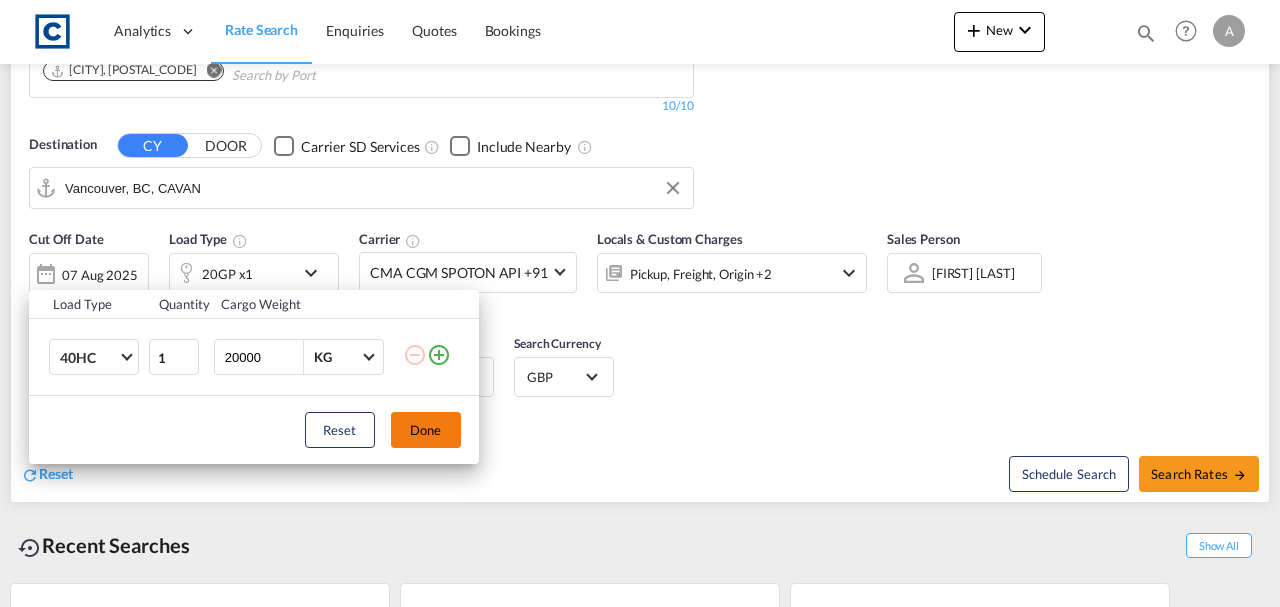 click on "Done" at bounding box center (426, 430) 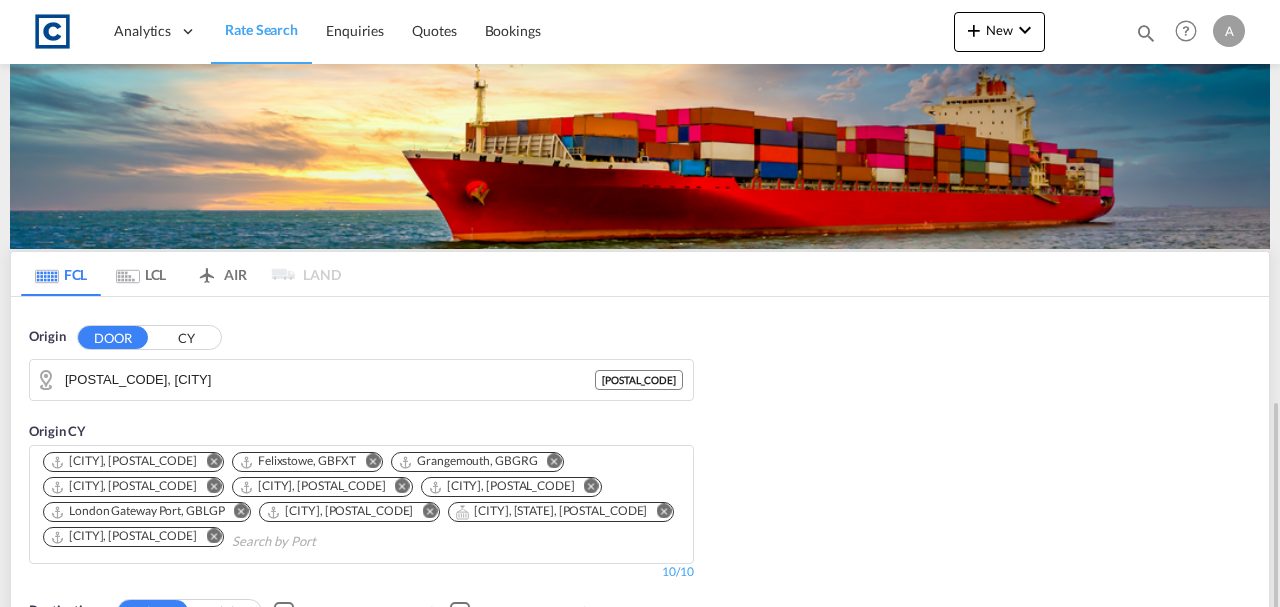scroll, scrollTop: 599, scrollLeft: 0, axis: vertical 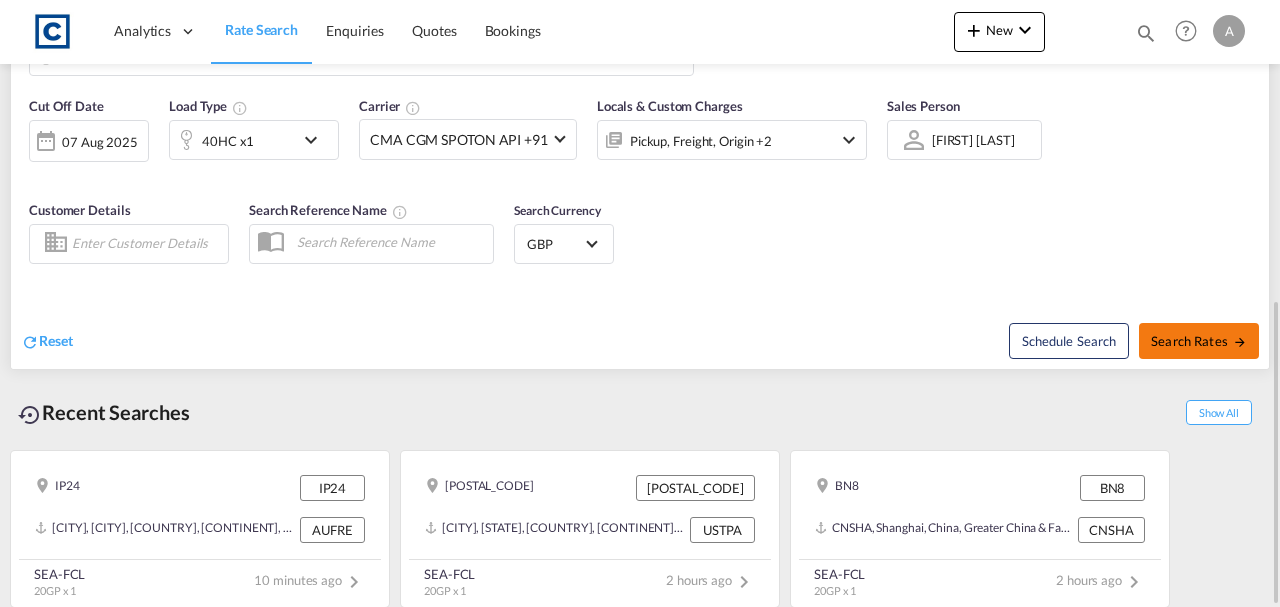 click on "Search Rates" at bounding box center [1199, 341] 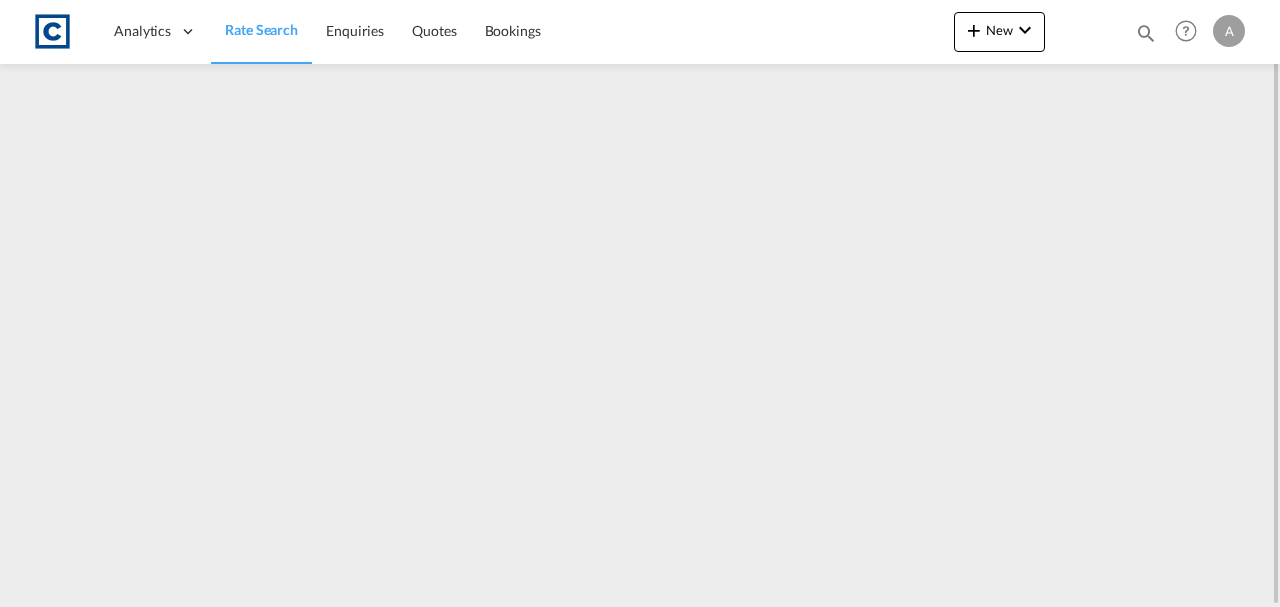 scroll, scrollTop: 0, scrollLeft: 0, axis: both 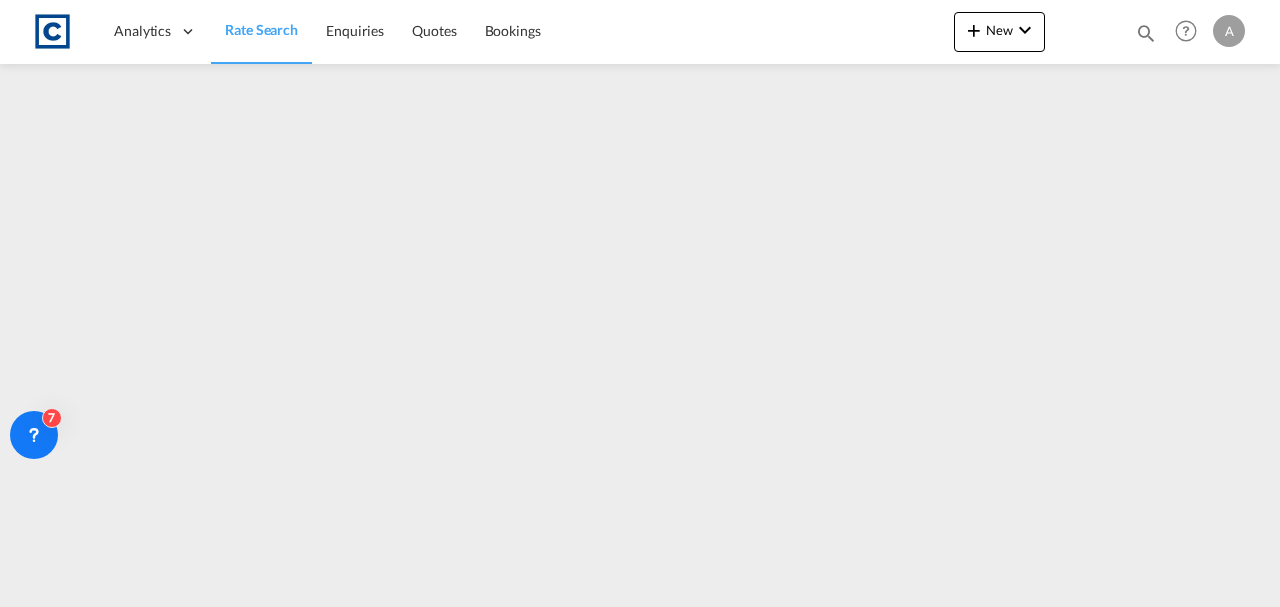 click on "Rate Search" at bounding box center (261, 29) 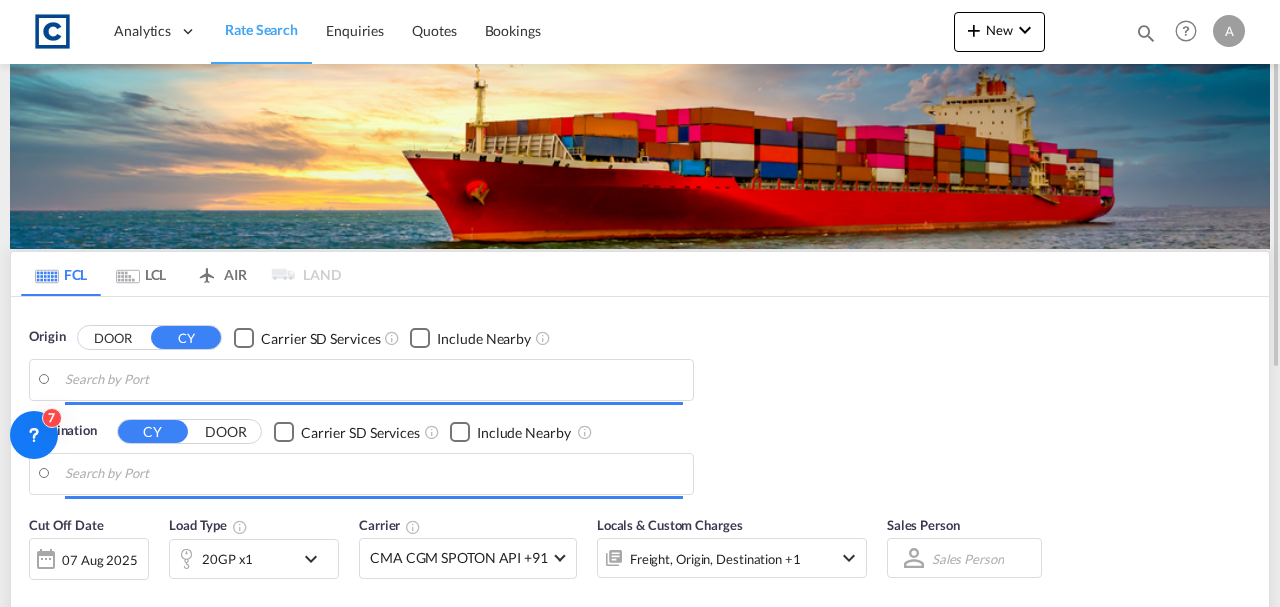 type on "[POSTAL_CODE], [CITY]" 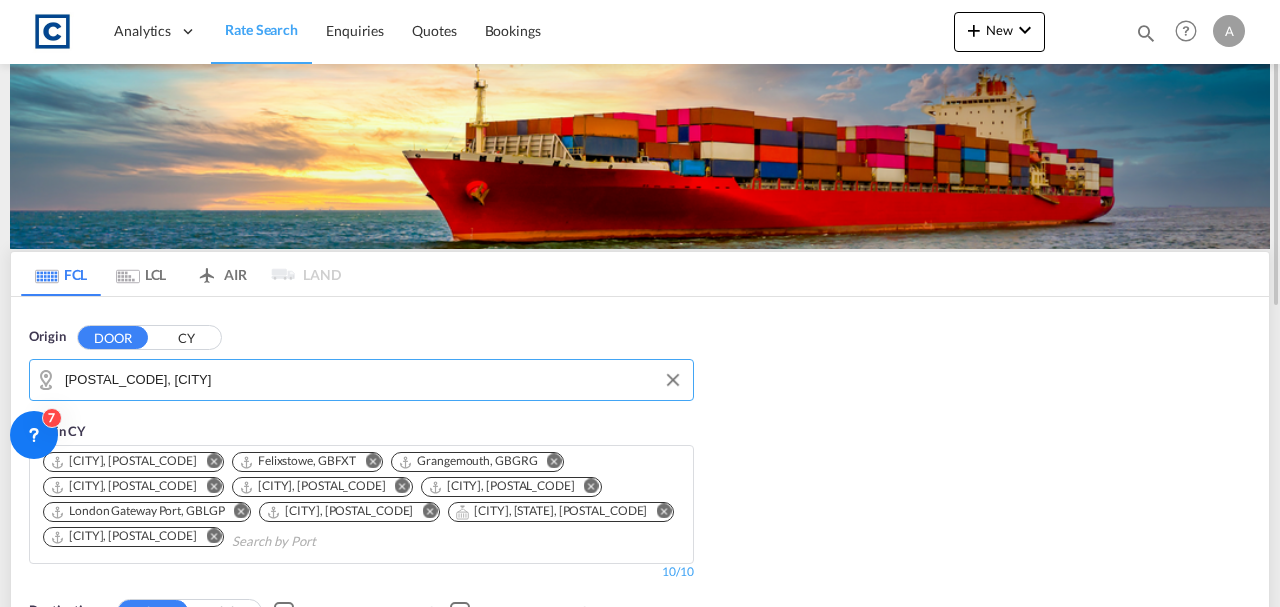 click on "[POSTAL_CODE], [CITY]" at bounding box center [374, 385] 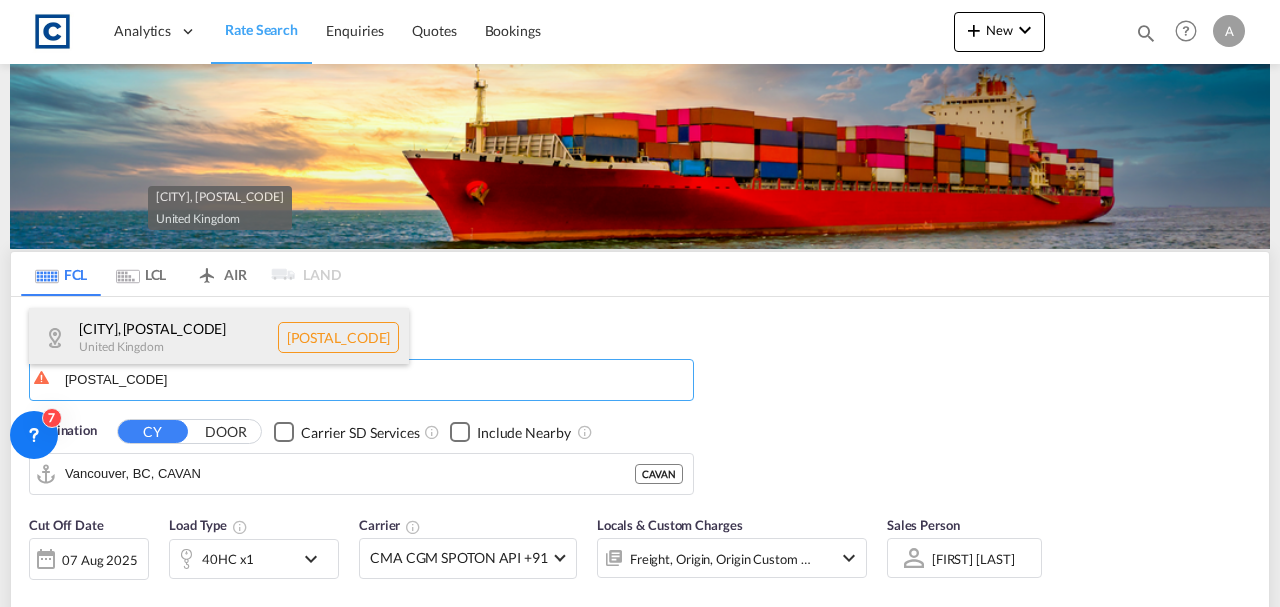 click on "[CITY] ,
[POSTAL_CODE]
United Kingdom
[POSTAL_CODE]" at bounding box center (219, 338) 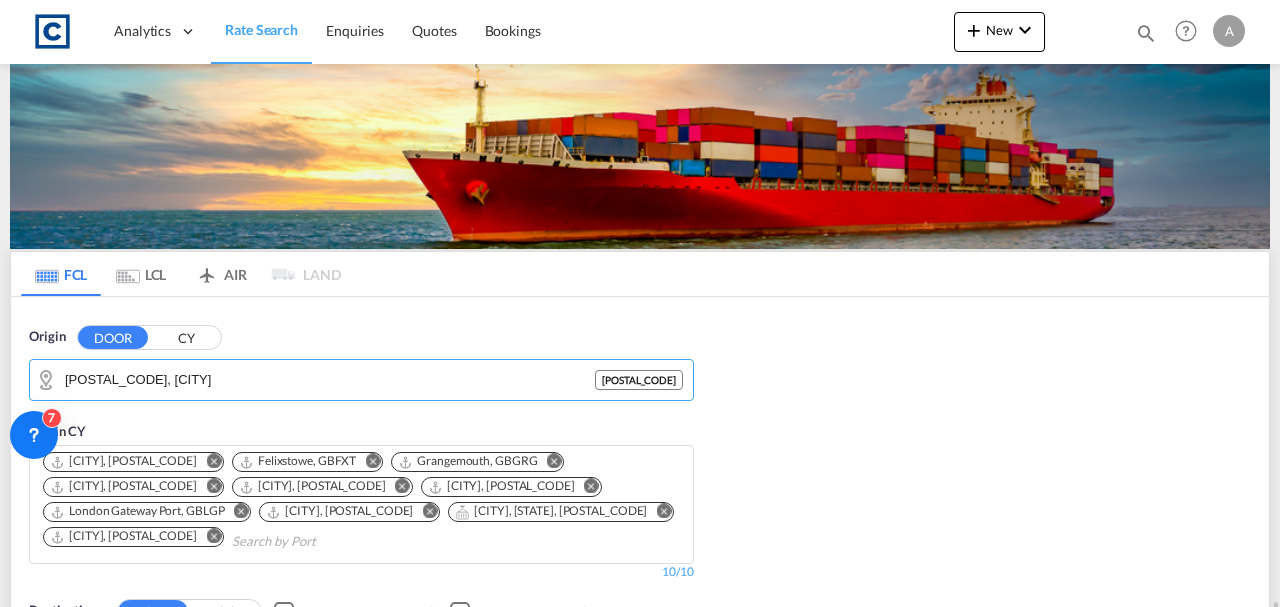 scroll, scrollTop: 400, scrollLeft: 0, axis: vertical 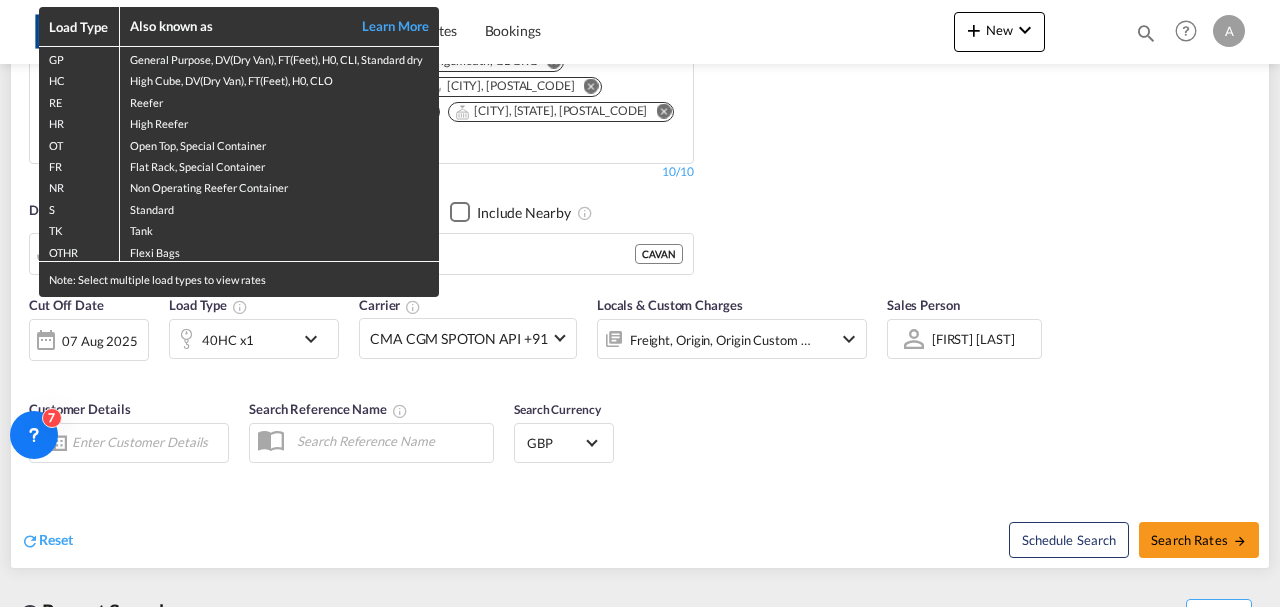 click on "Note: Select multiple load types to view rates" at bounding box center [239, 279] 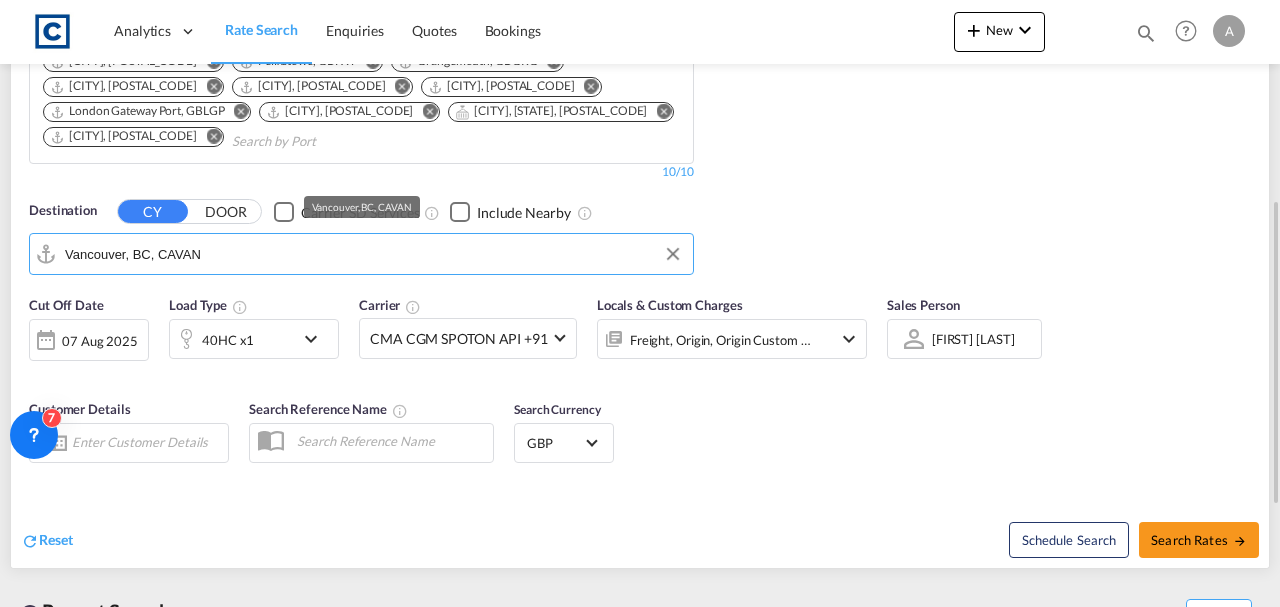 click on "Vancouver, BC, CAVAN" at bounding box center [374, 254] 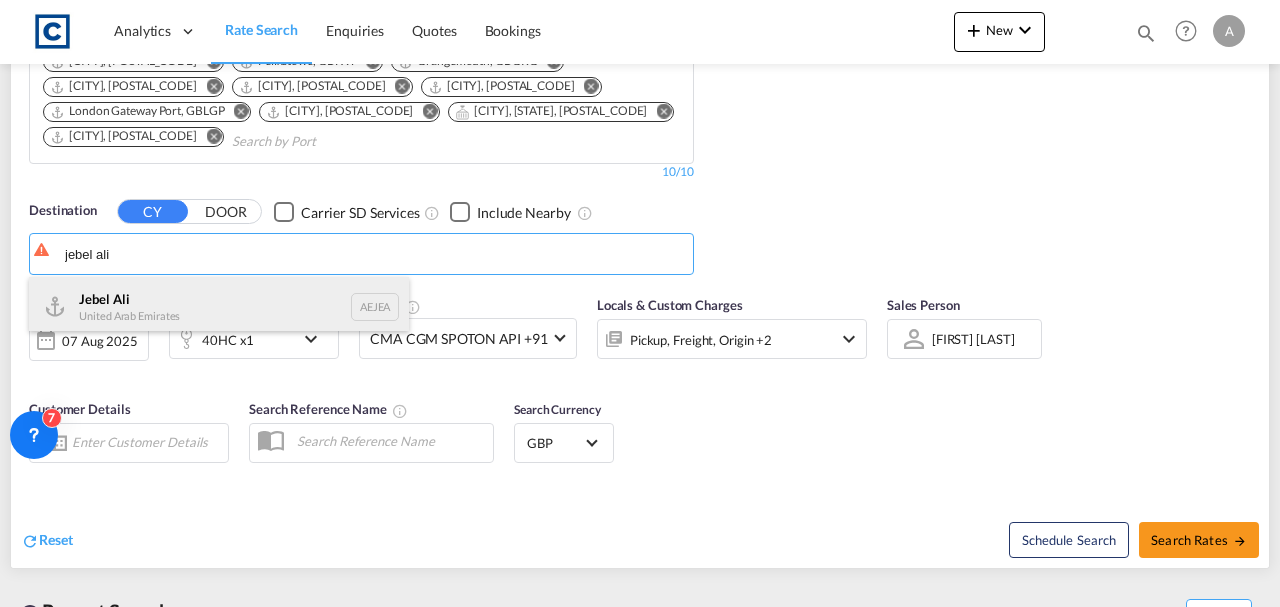 drag, startPoint x: 231, startPoint y: 310, endPoint x: 348, endPoint y: 303, distance: 117.20921 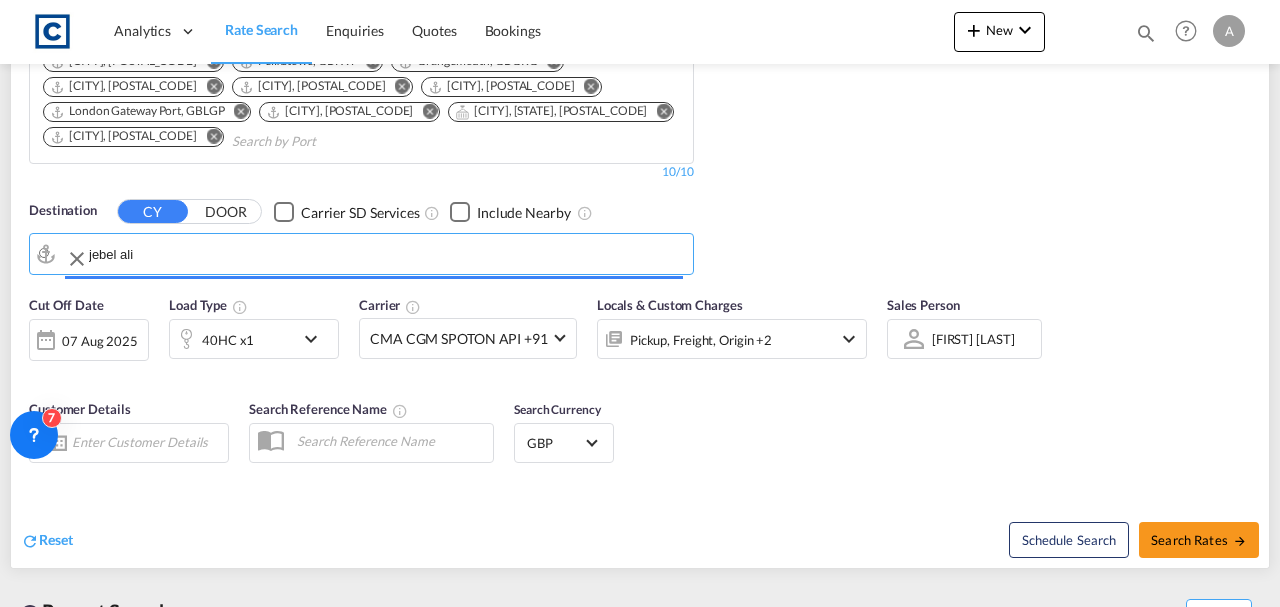 type on "Jebel Ali, AEJEA" 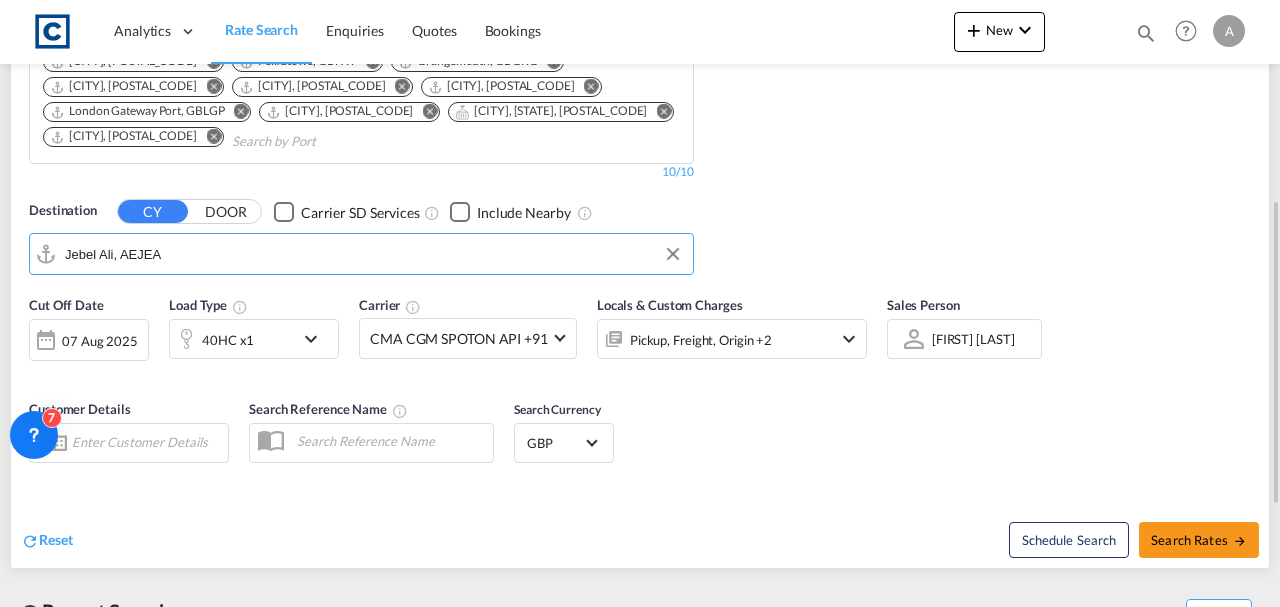 click on "Pickup,  Freight,  Origin +2" at bounding box center [705, 339] 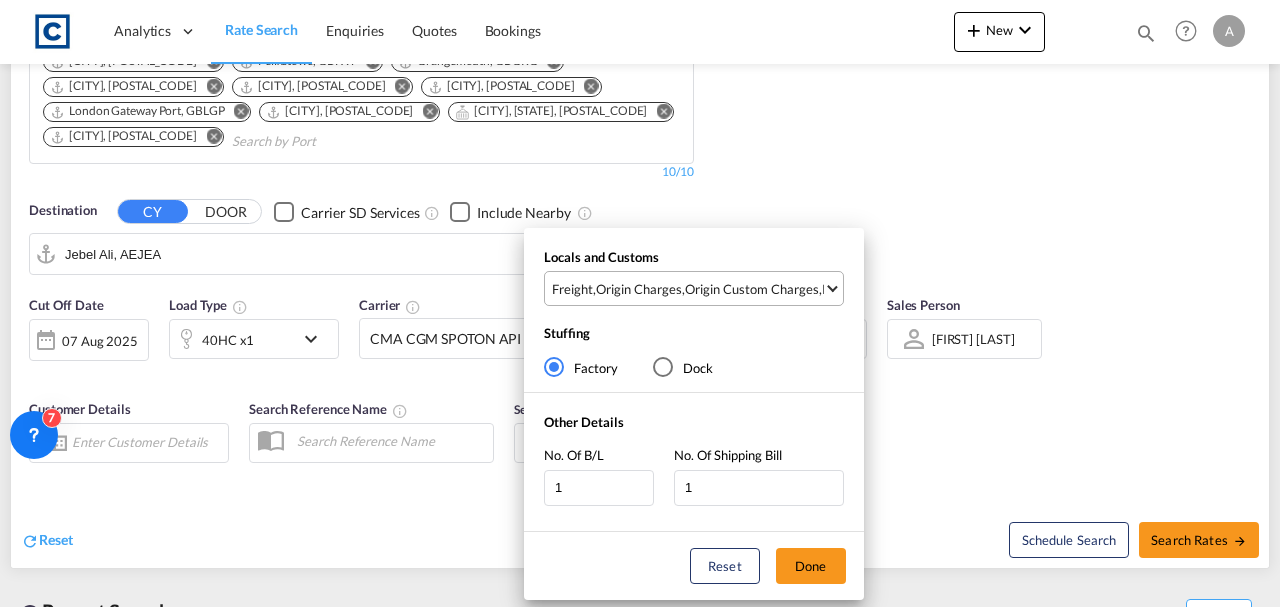 click on "Freight ,
Origin Charges ,
Origin Custom Charges ,
Pickup Charges" at bounding box center (696, 288) 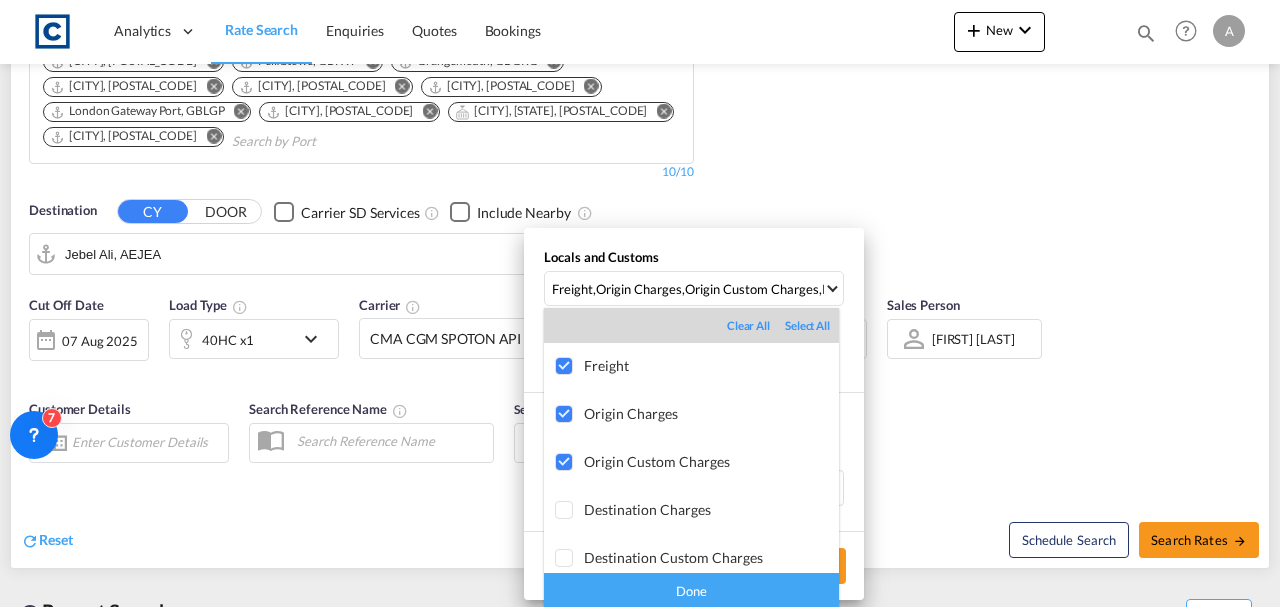 click on "Done" at bounding box center [691, 590] 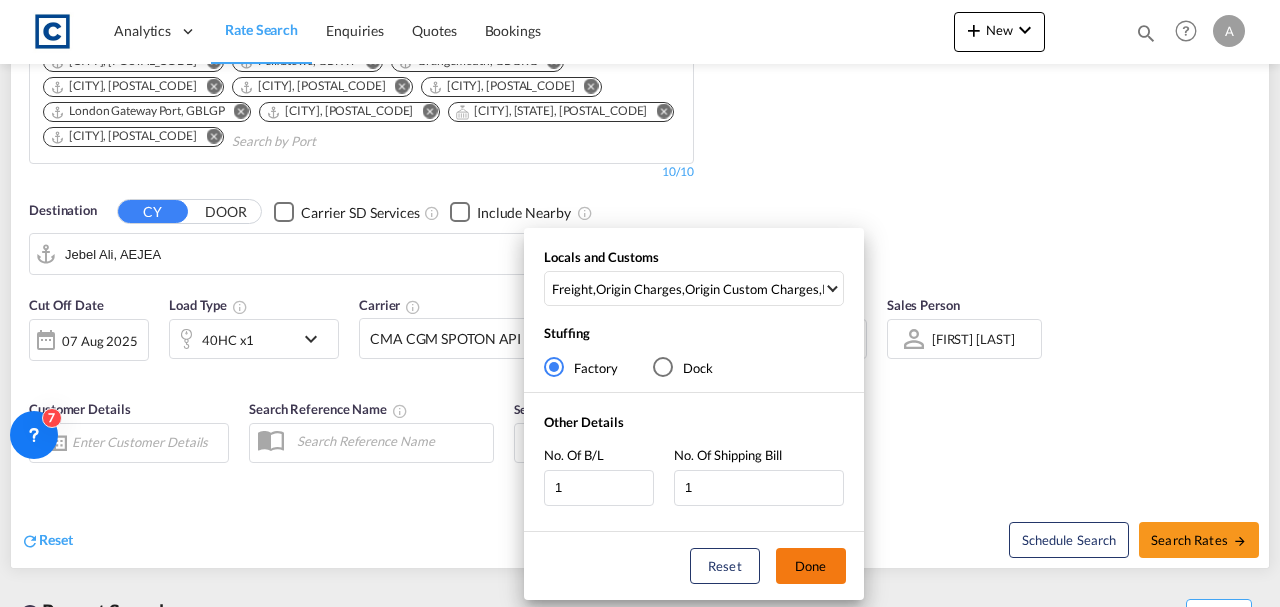 click on "Done" at bounding box center [811, 566] 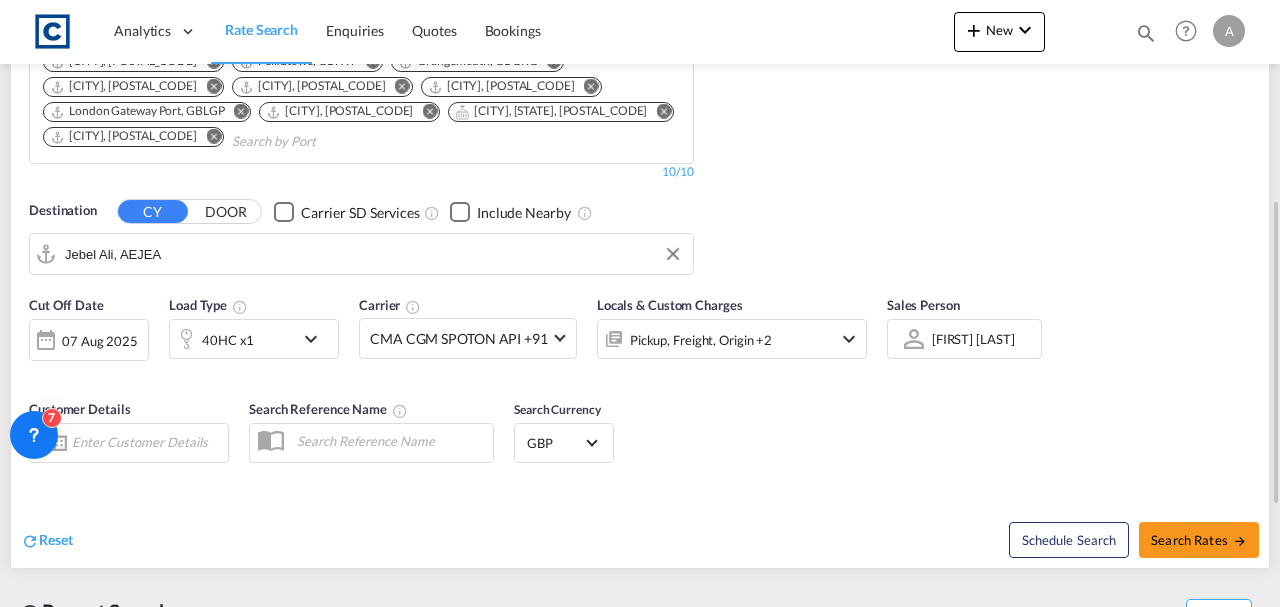 click on "Reset Schedule Search Search Rates" at bounding box center [640, 524] 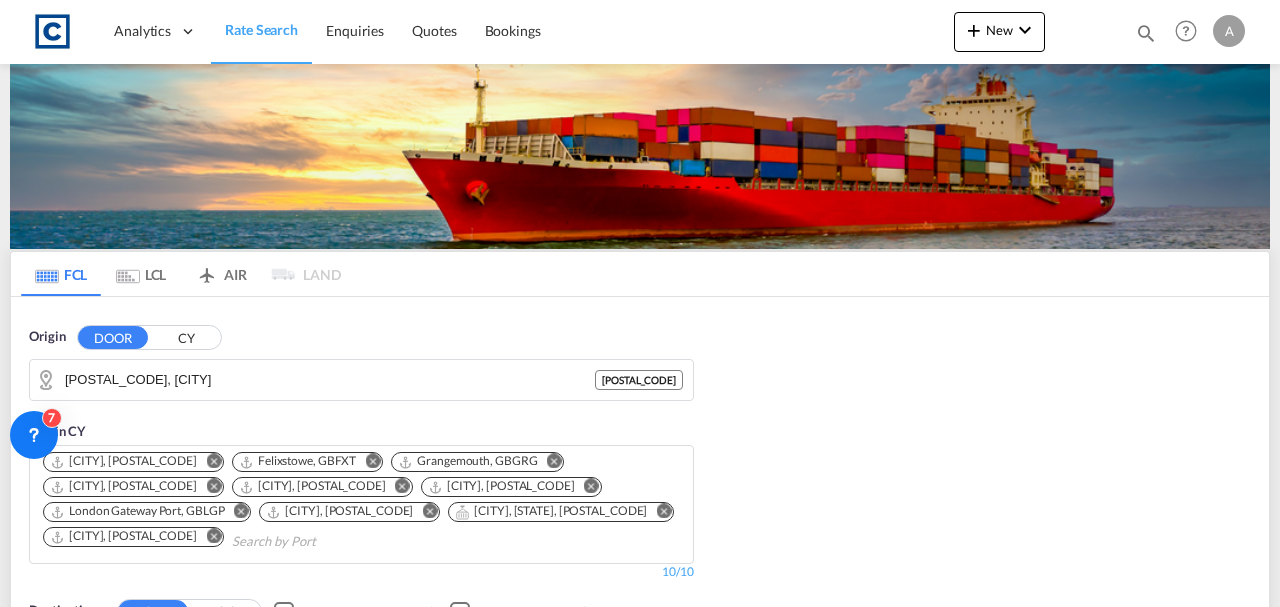scroll, scrollTop: 599, scrollLeft: 0, axis: vertical 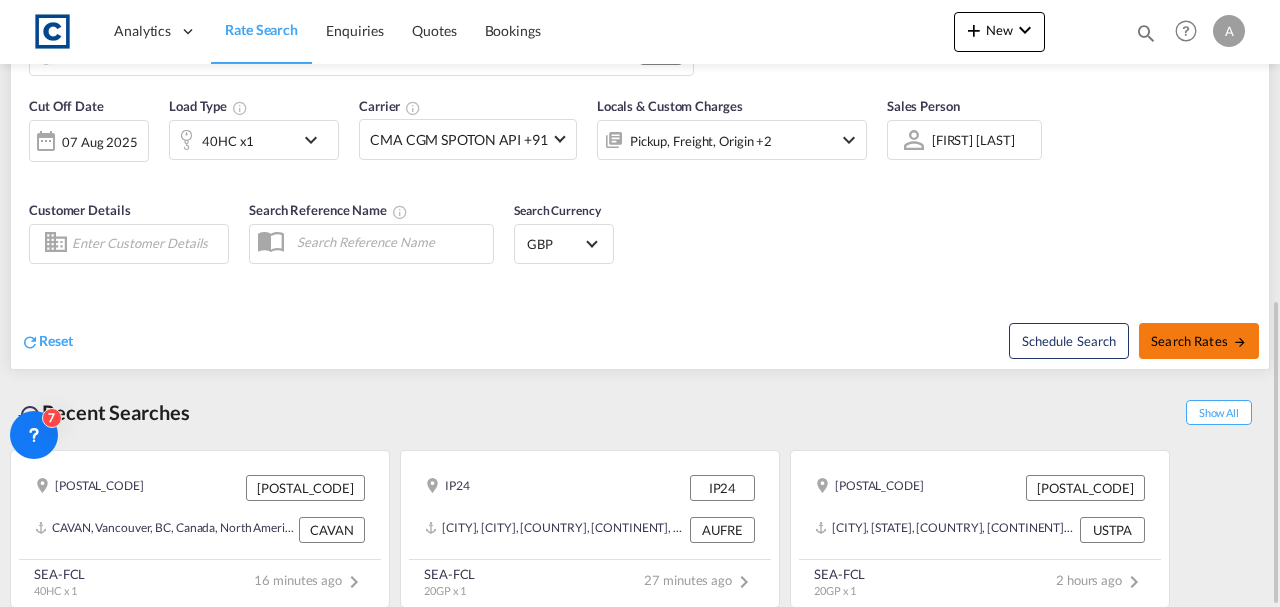 click on "Search Rates" at bounding box center (1199, 341) 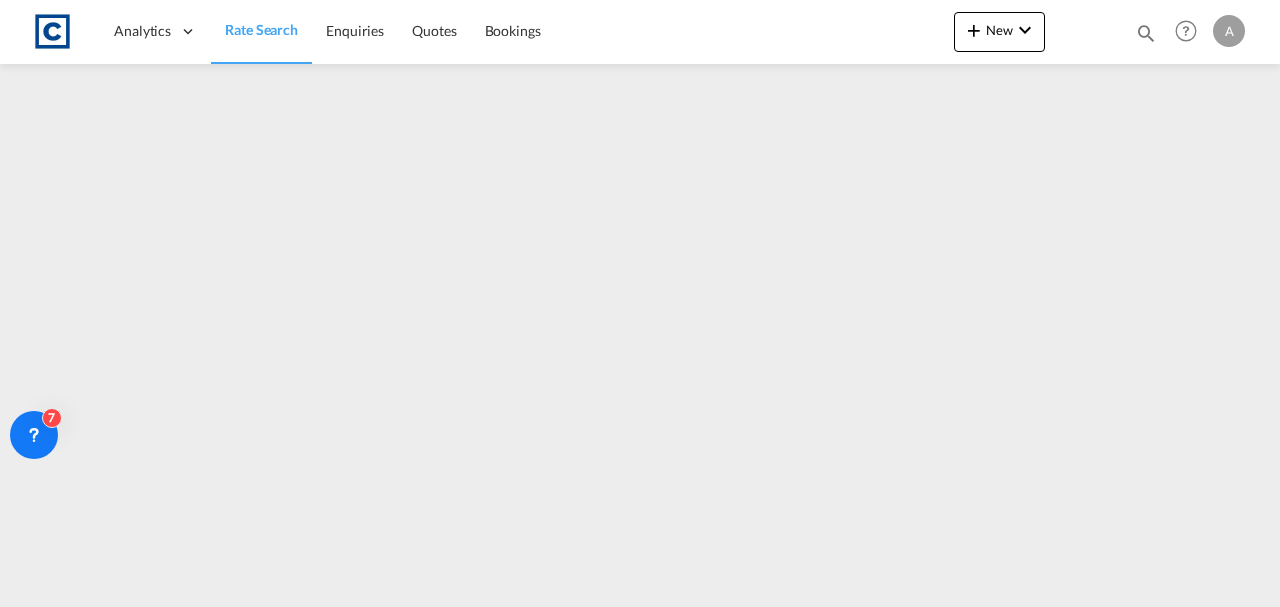scroll, scrollTop: 0, scrollLeft: 0, axis: both 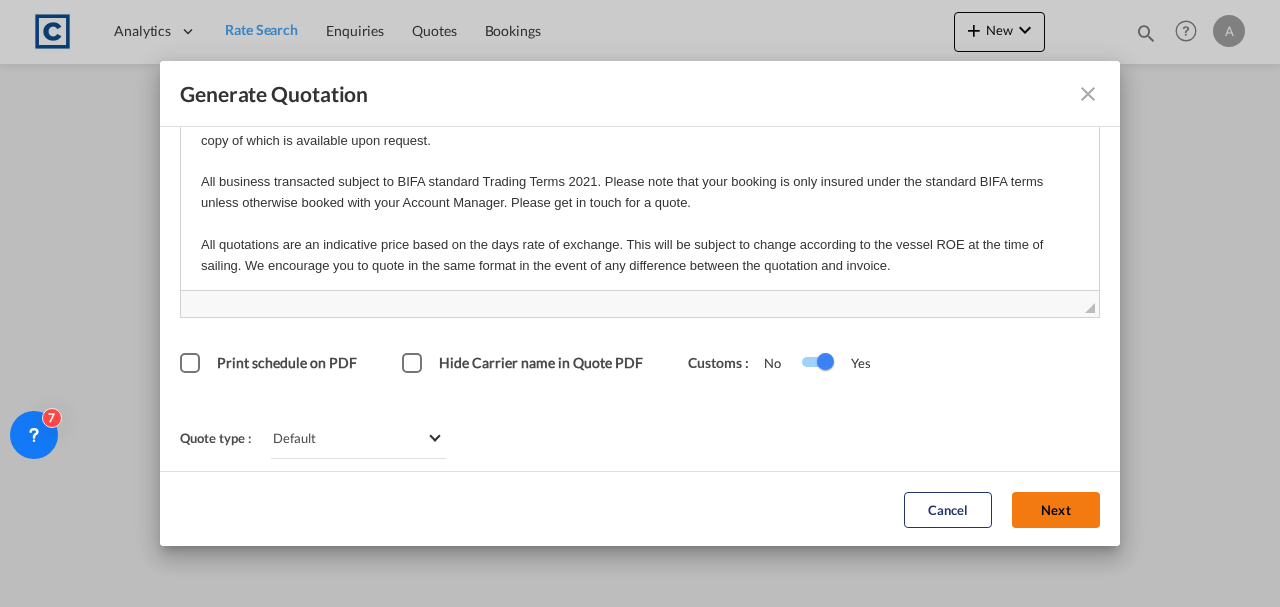 click on "Next" at bounding box center (1056, 509) 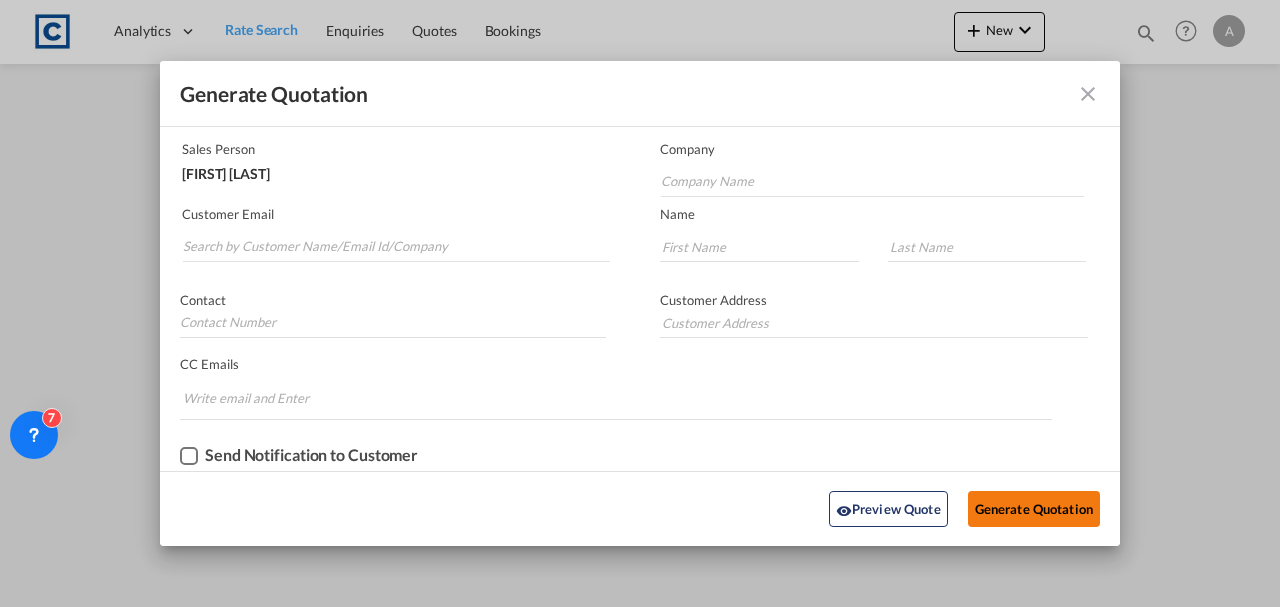 scroll, scrollTop: 121, scrollLeft: 0, axis: vertical 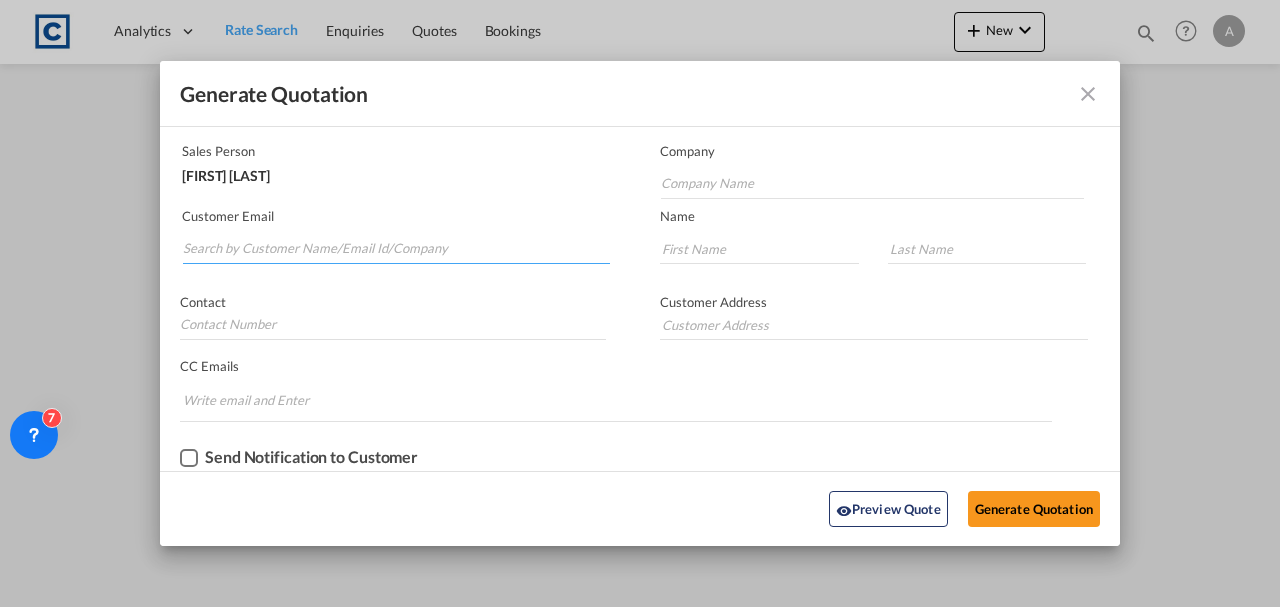 click at bounding box center [396, 249] 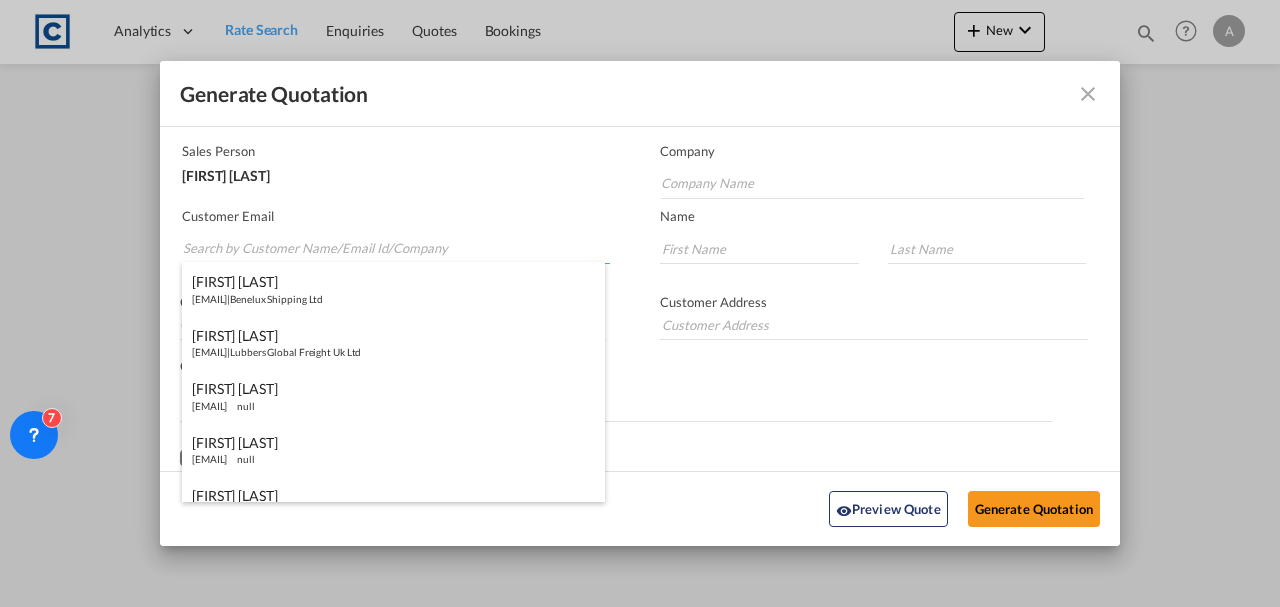 paste on "[EMAIL]" 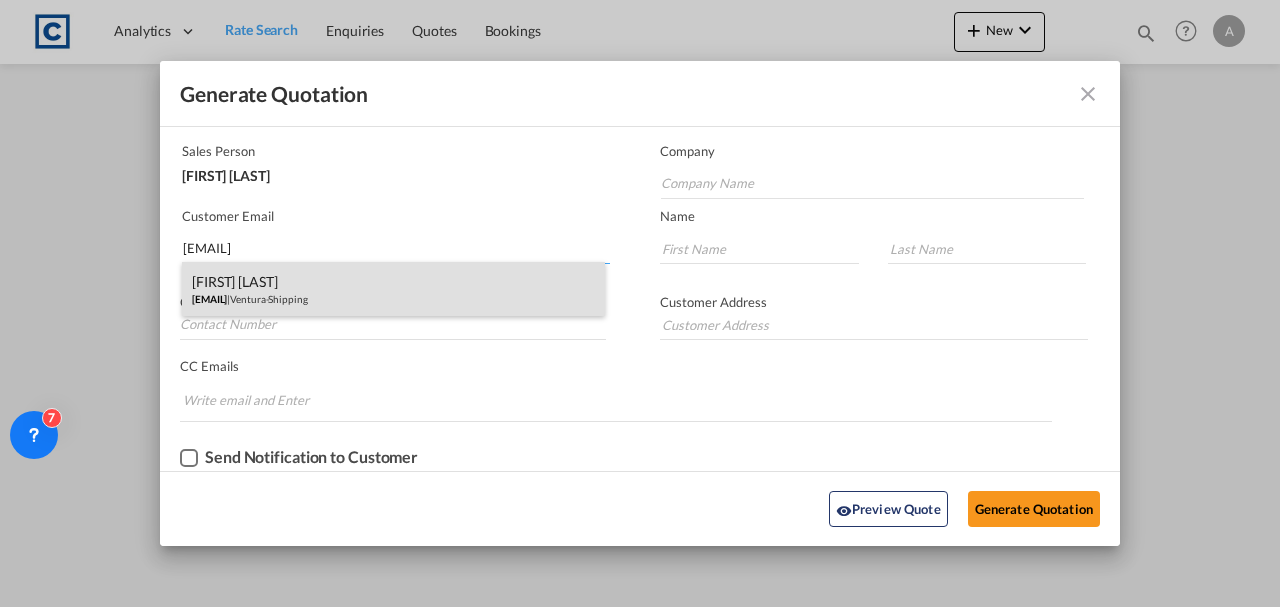 type on "[EMAIL]" 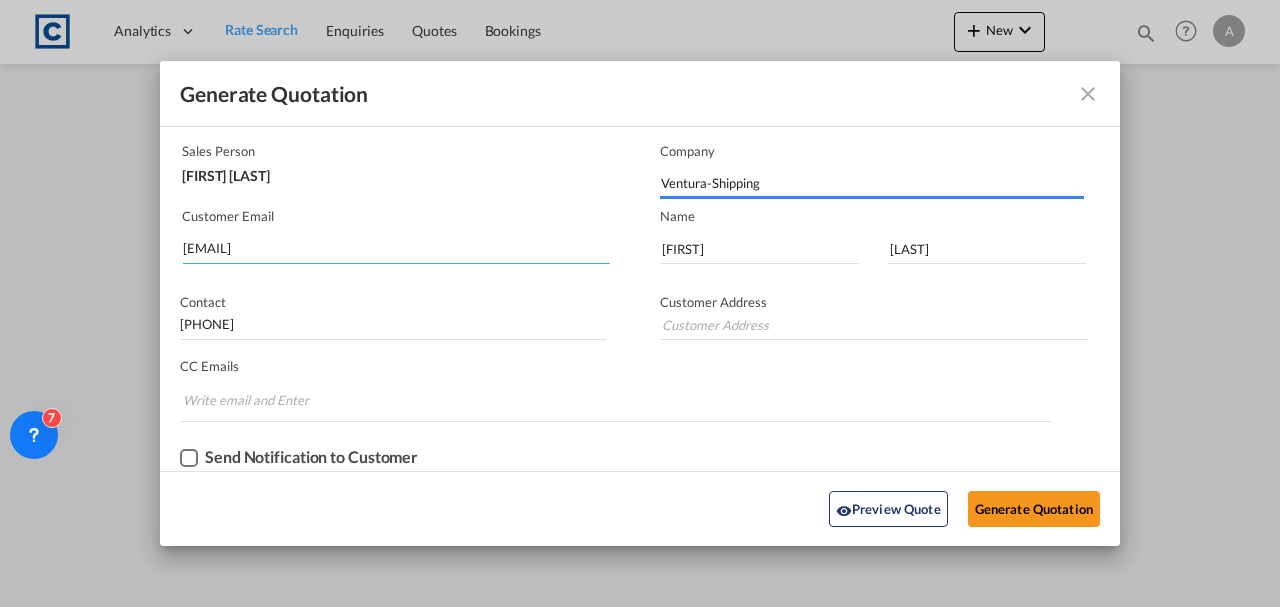 type on "Ventura Shipping UK Ltd. Aviation House The Lodge Unit 15 Harmonsdsworth Lane West Drayton, [POSTAL_CODE]" 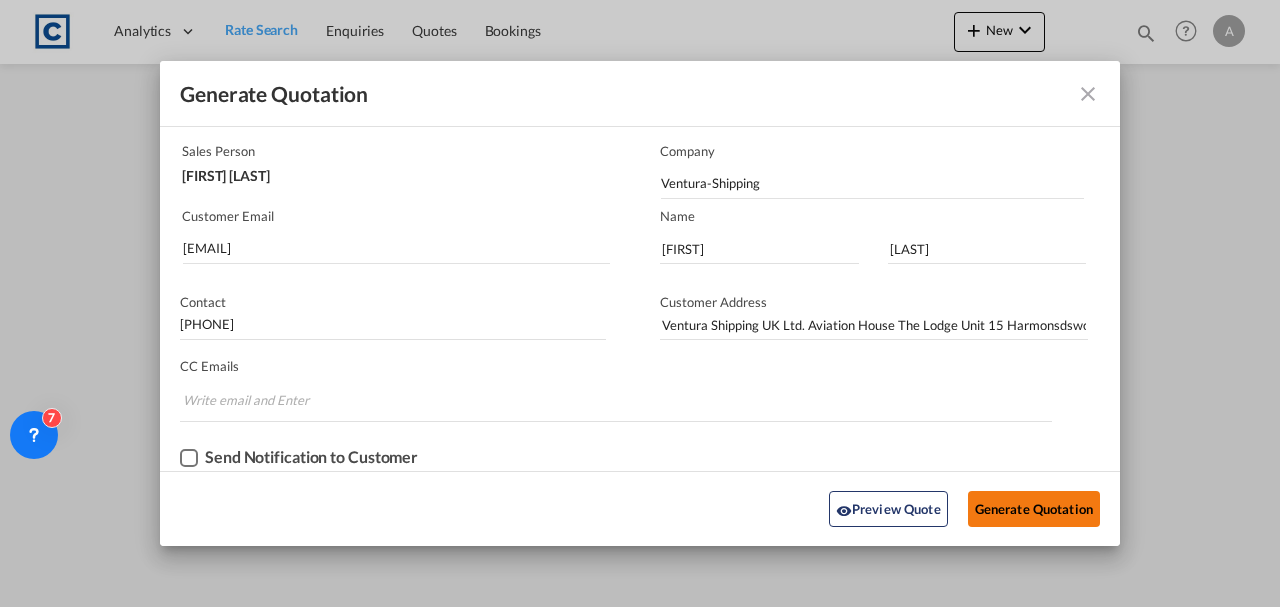 click on "Generate Quotation" at bounding box center (1034, 509) 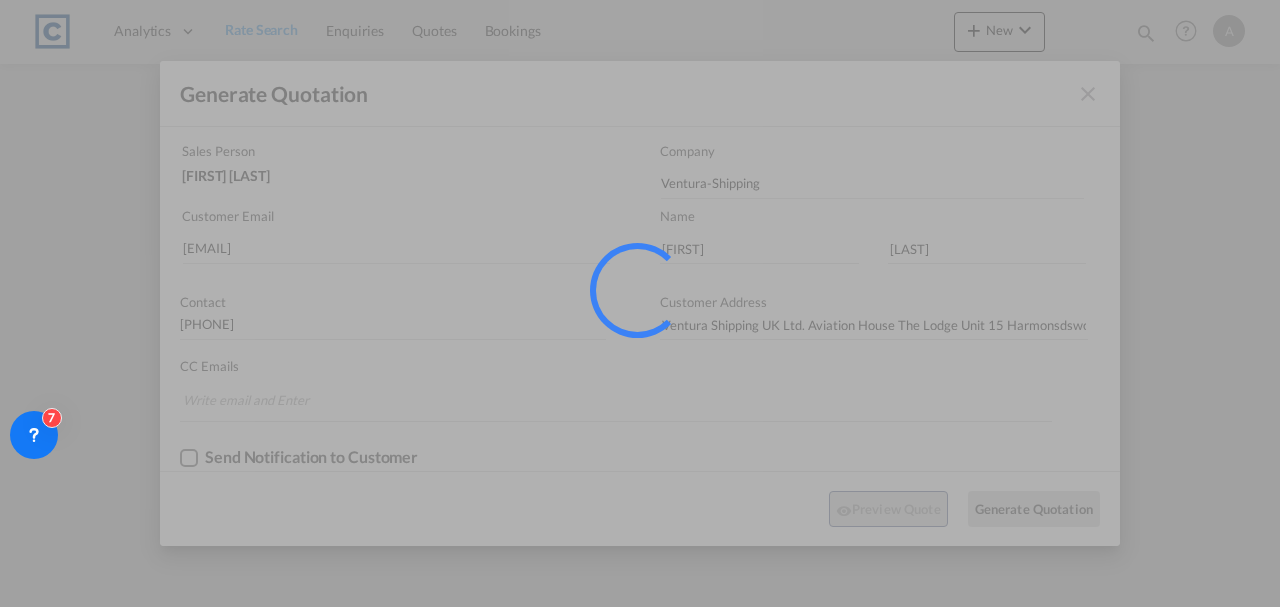 scroll, scrollTop: 0, scrollLeft: 0, axis: both 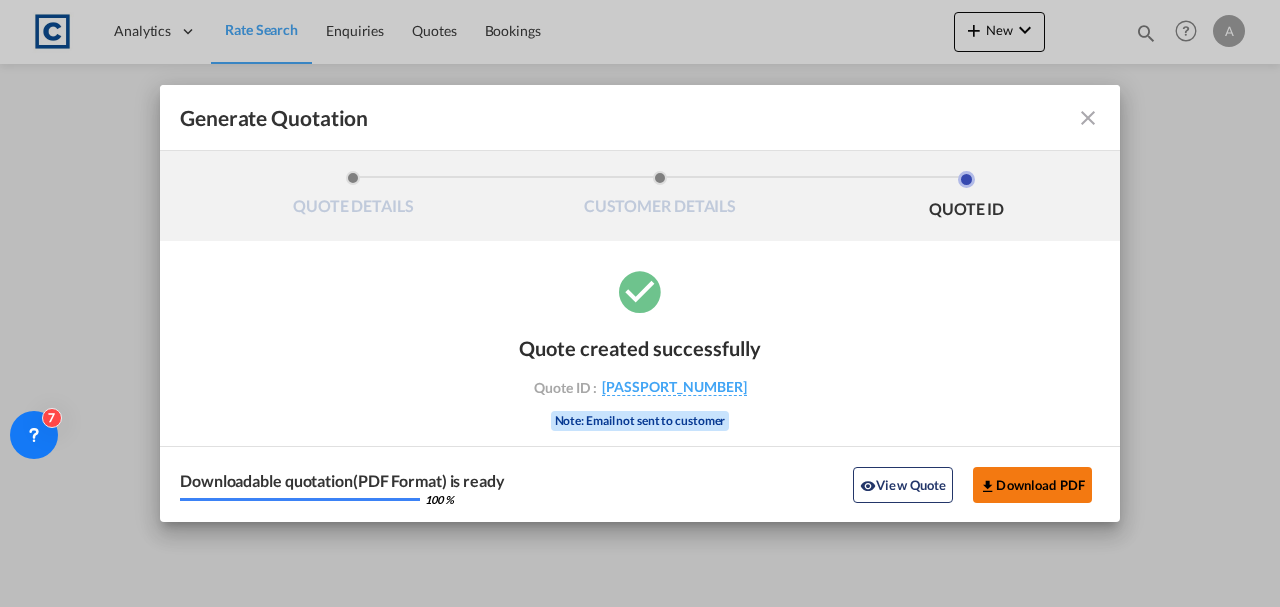 click on "Download PDF" at bounding box center (1032, 485) 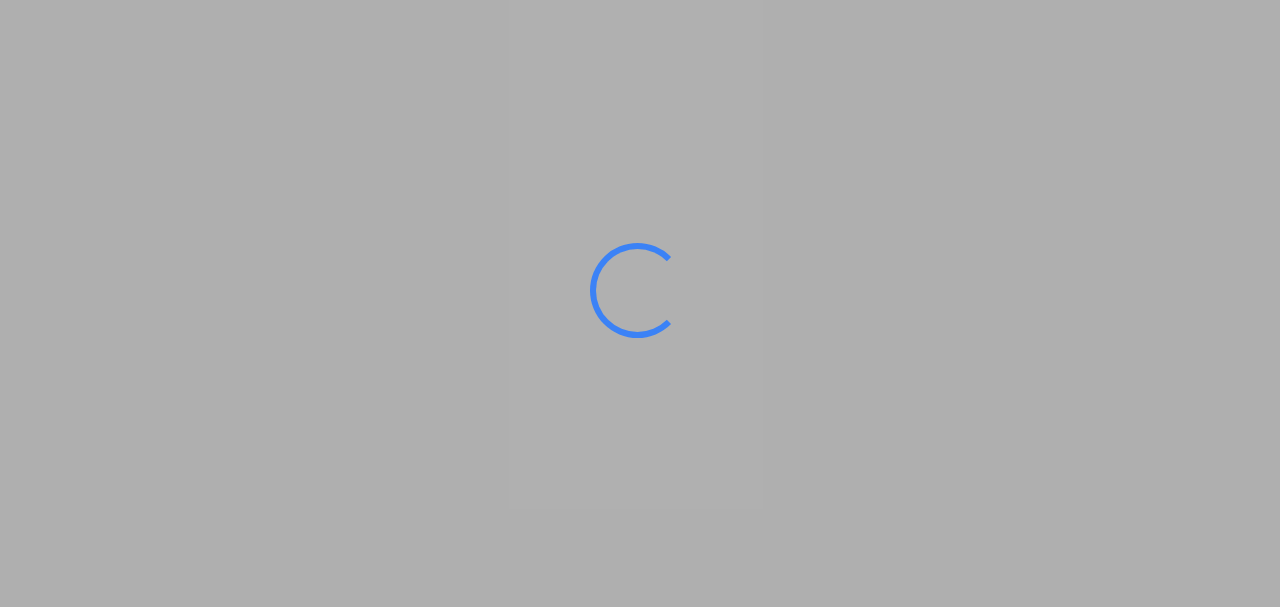 scroll, scrollTop: 0, scrollLeft: 0, axis: both 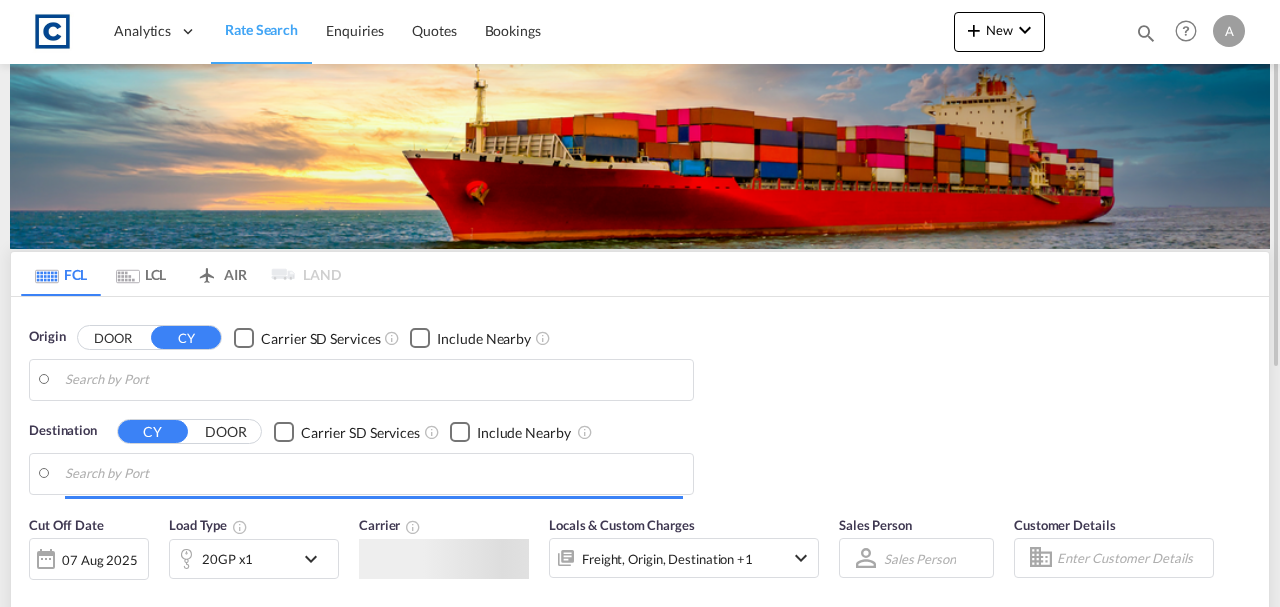 type on "[POSTAL_CODE], [CITY]" 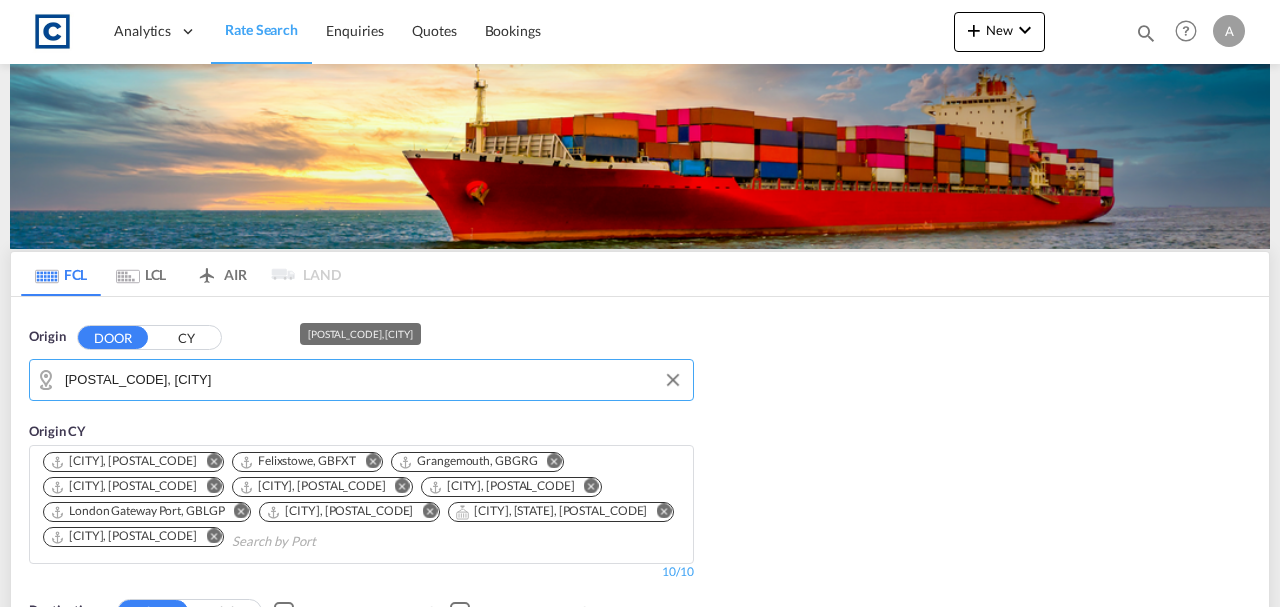 click on "GB-RG7, West Berkshire" at bounding box center [374, 380] 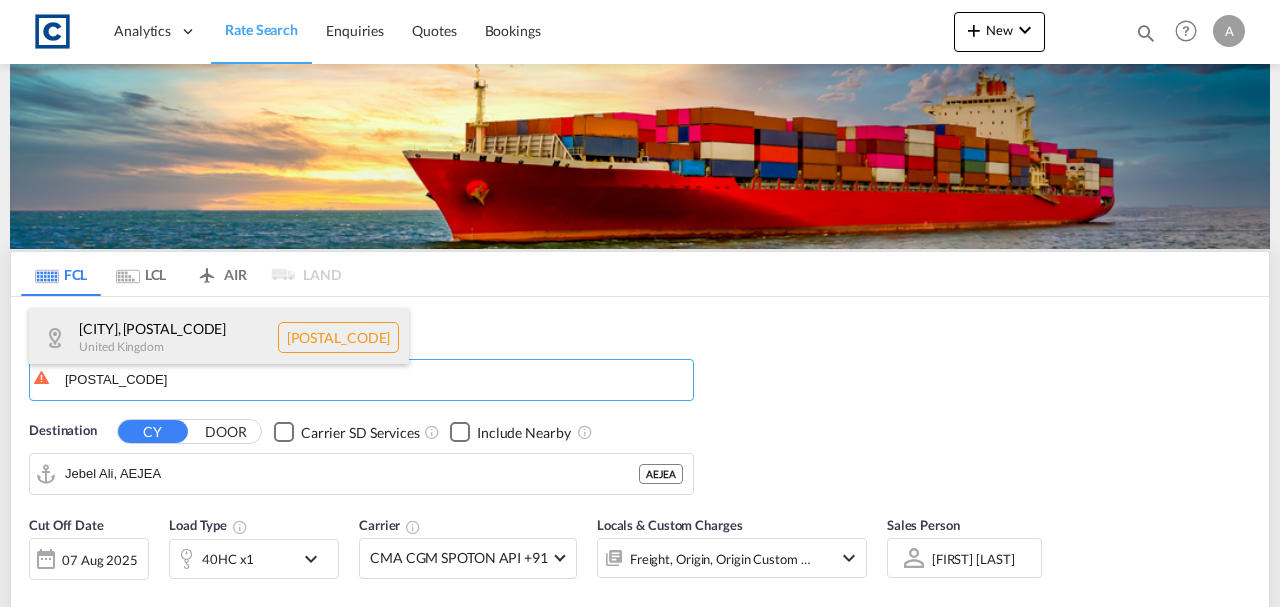 click on "Bury ,
M26
United Kingdom
GB-M26" at bounding box center [219, 338] 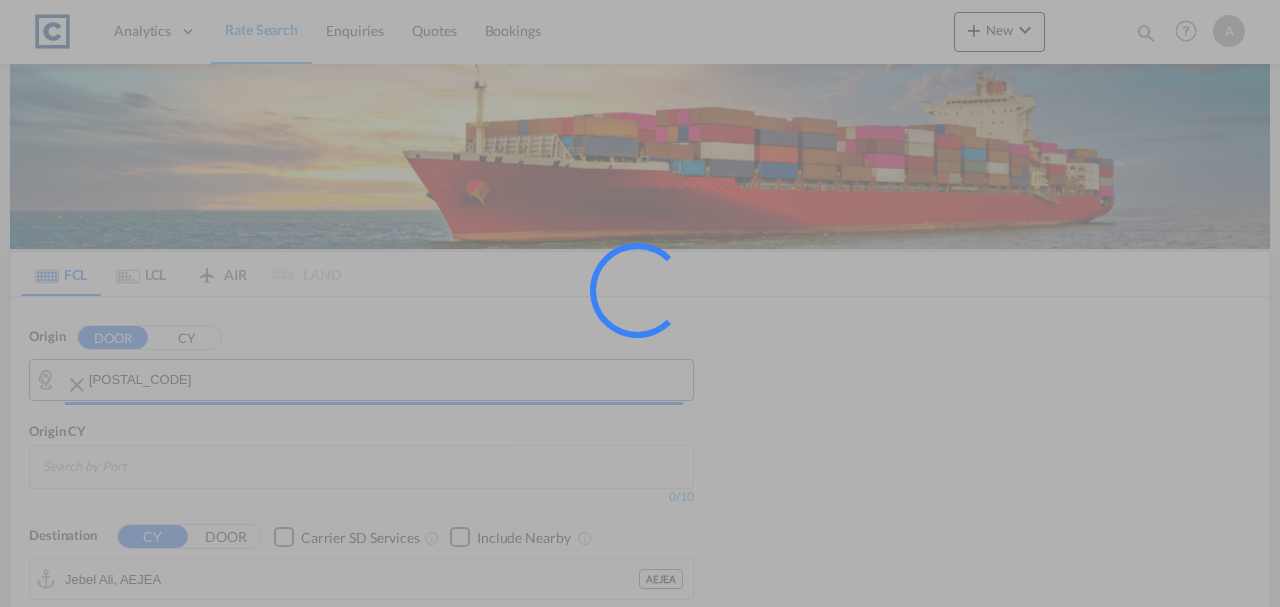 type on "GB-M26, Bury" 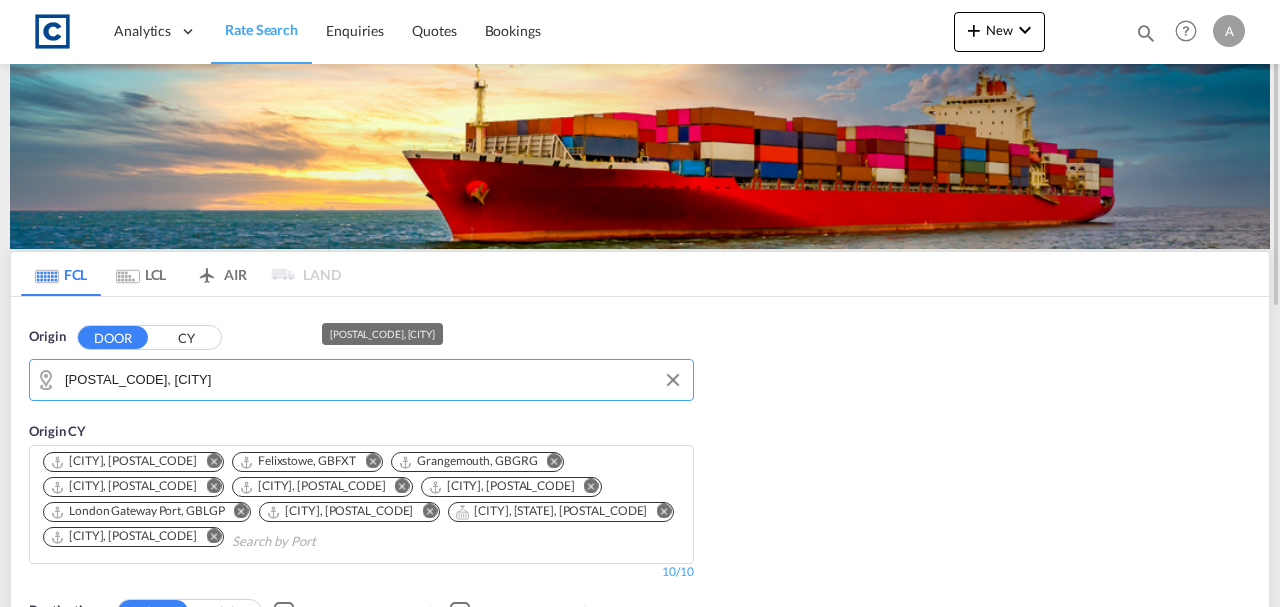 scroll, scrollTop: 200, scrollLeft: 0, axis: vertical 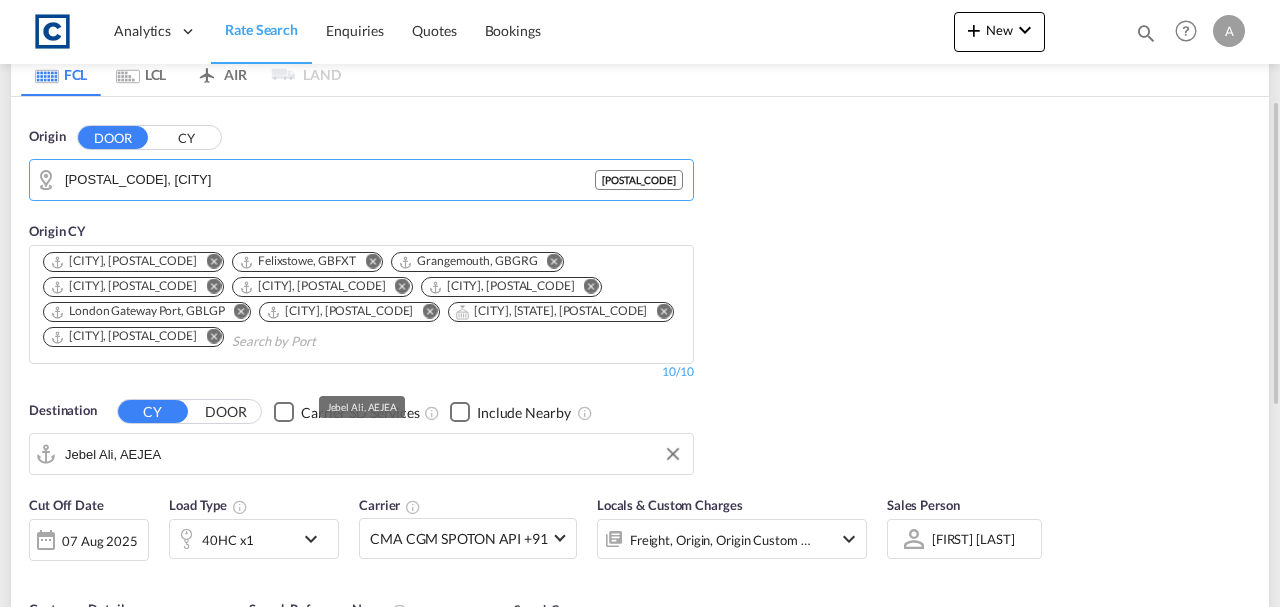 click on "Jebel Ali, AEJEA" at bounding box center (374, 454) 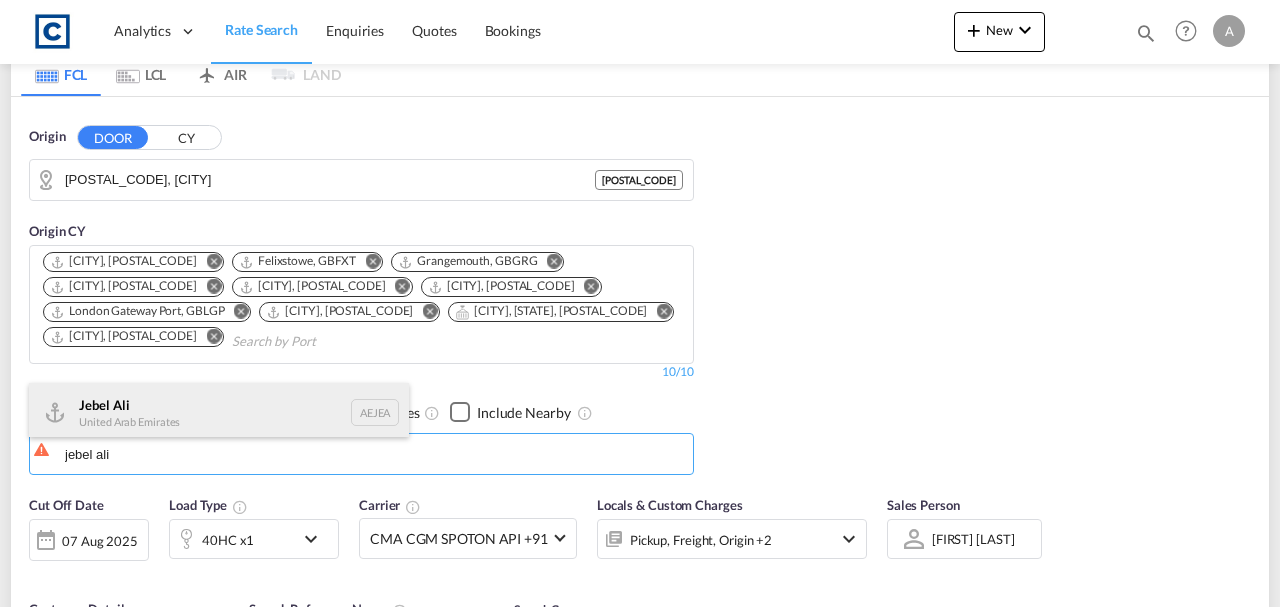click on "[CITY]
United Arab Emirates
AEJEA" at bounding box center (219, 413) 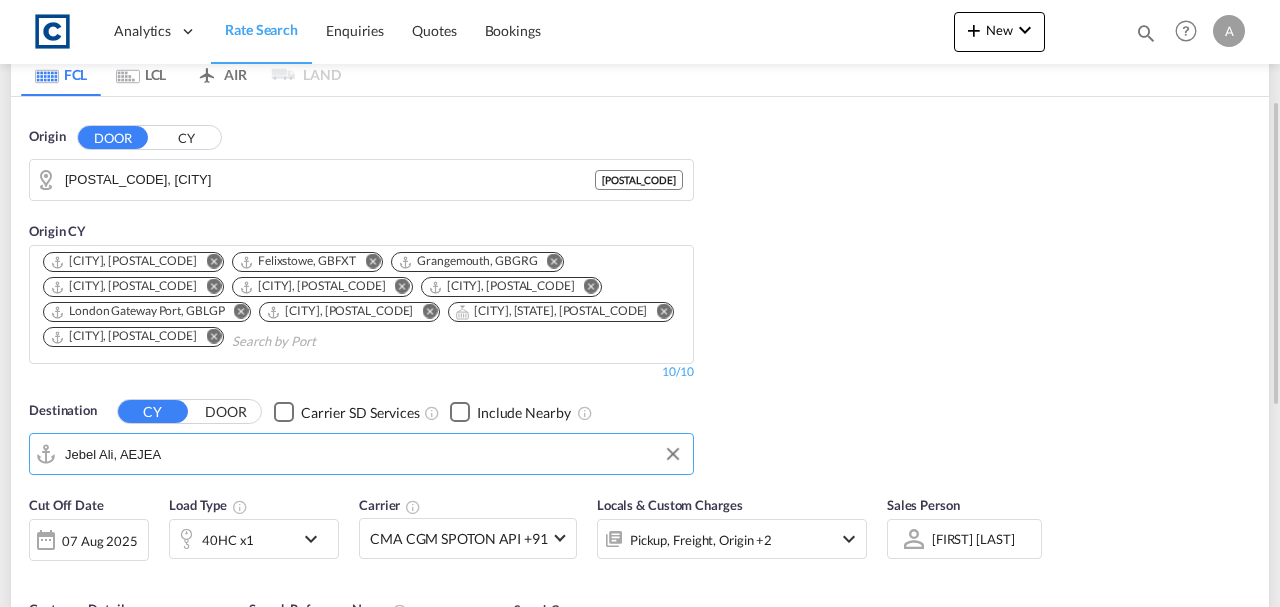scroll, scrollTop: 333, scrollLeft: 0, axis: vertical 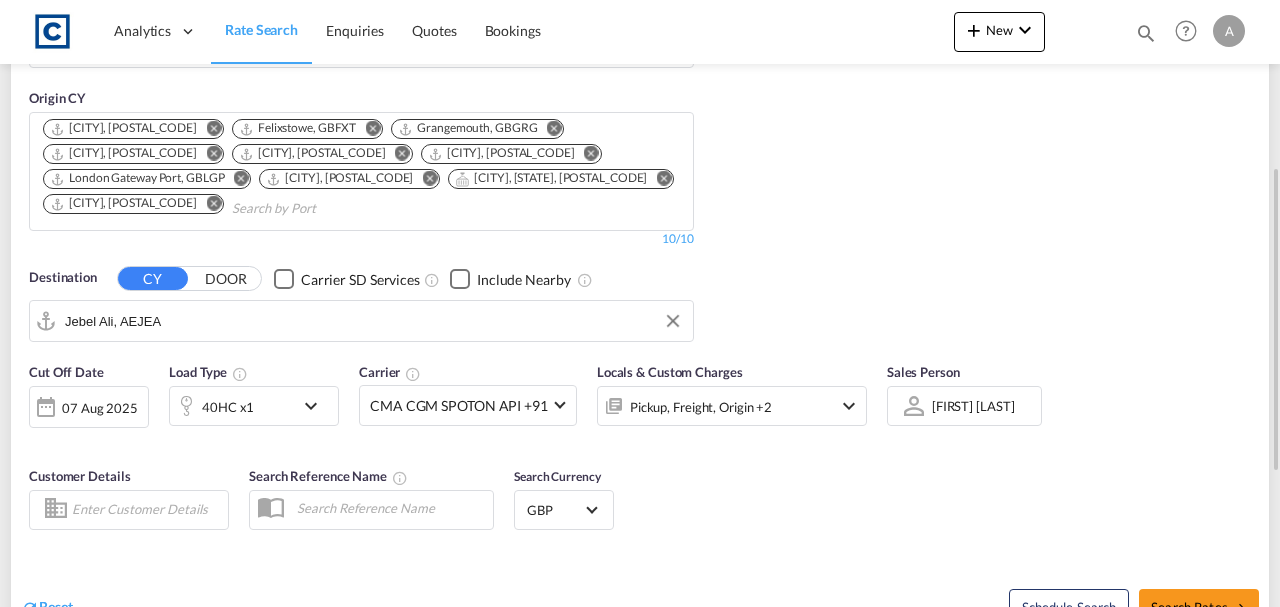 click on "Pickup,  Freight,  Origin +2" at bounding box center (705, 406) 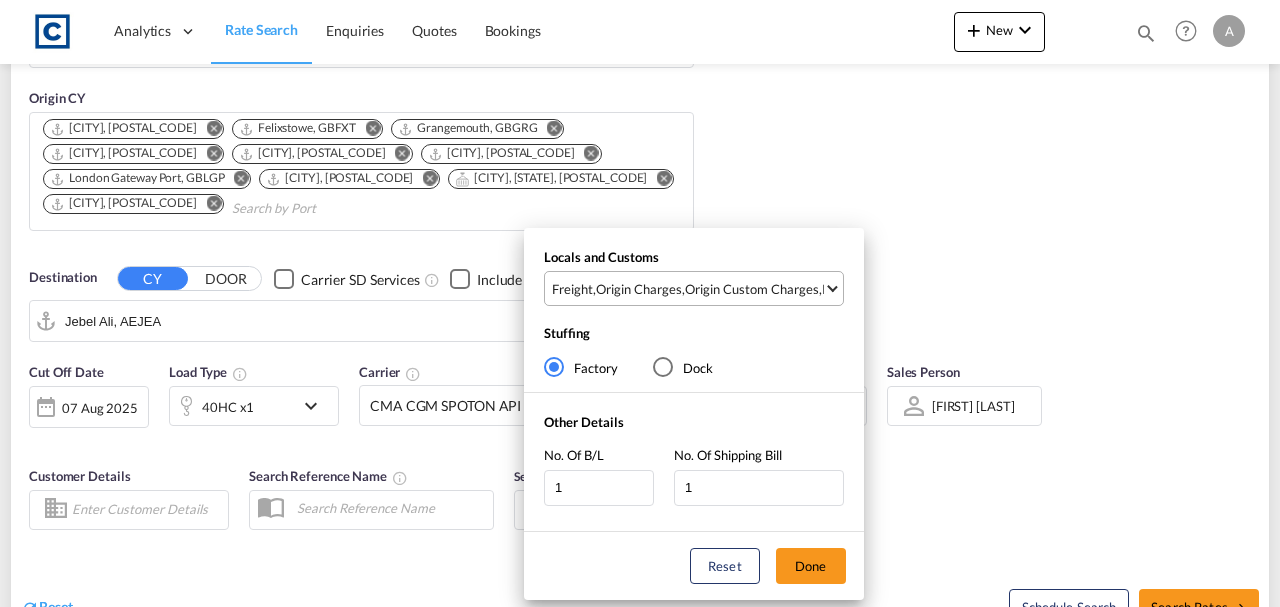click on "Origin Custom Charges" at bounding box center (752, 289) 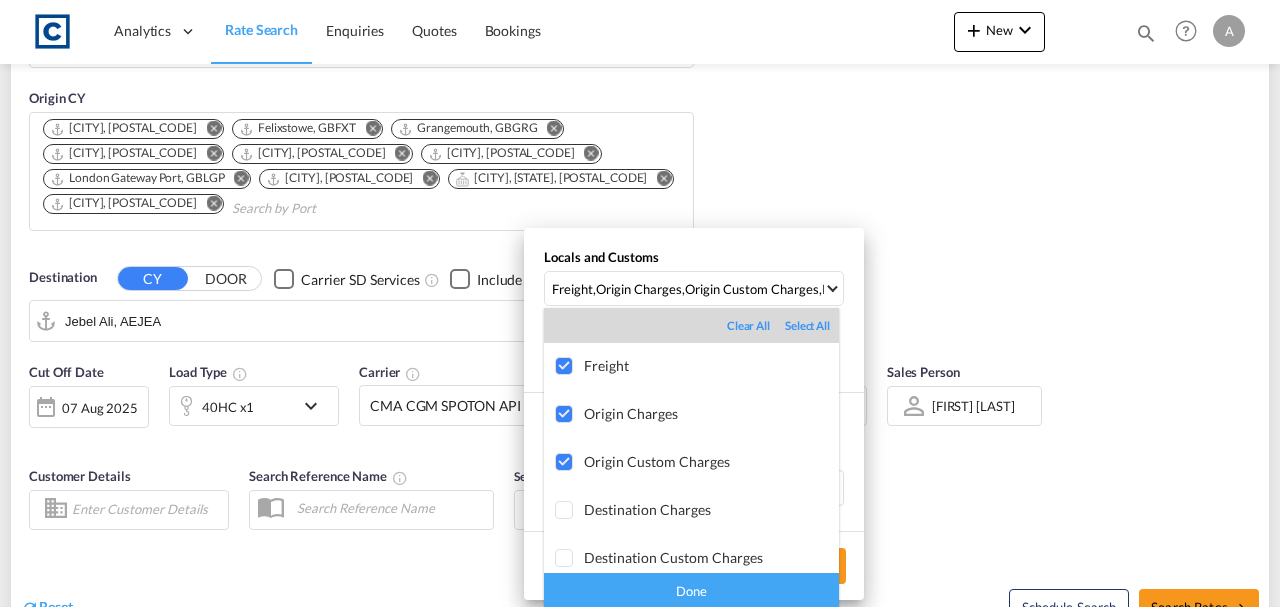 click on "Done" at bounding box center [691, 590] 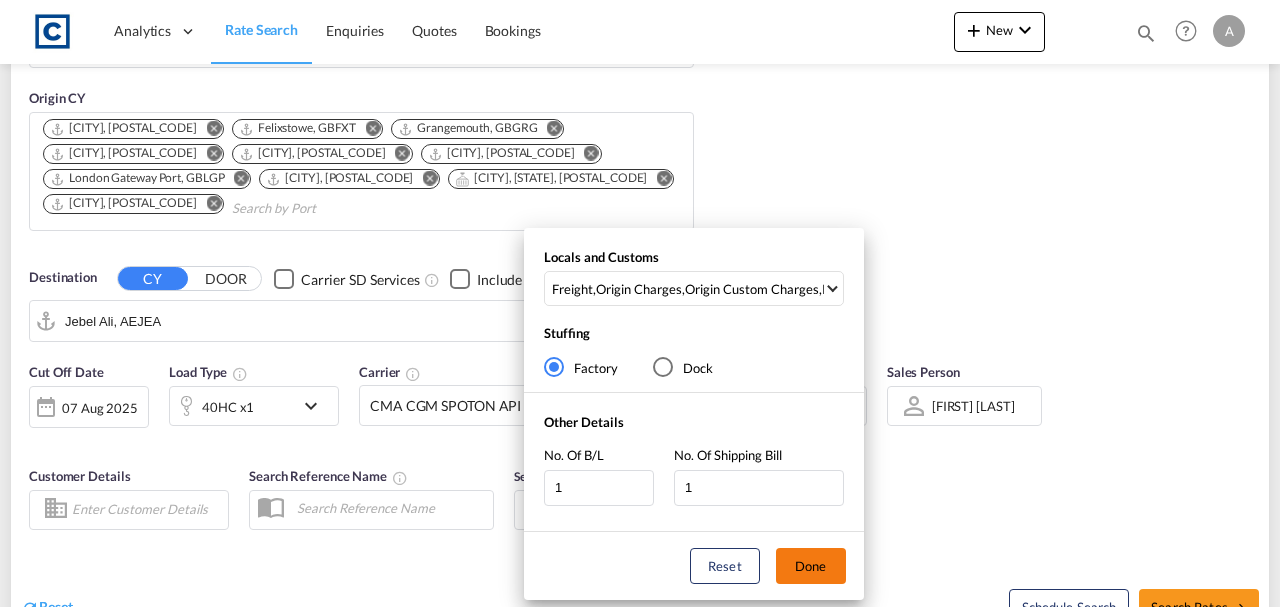 click on "Done" at bounding box center [811, 566] 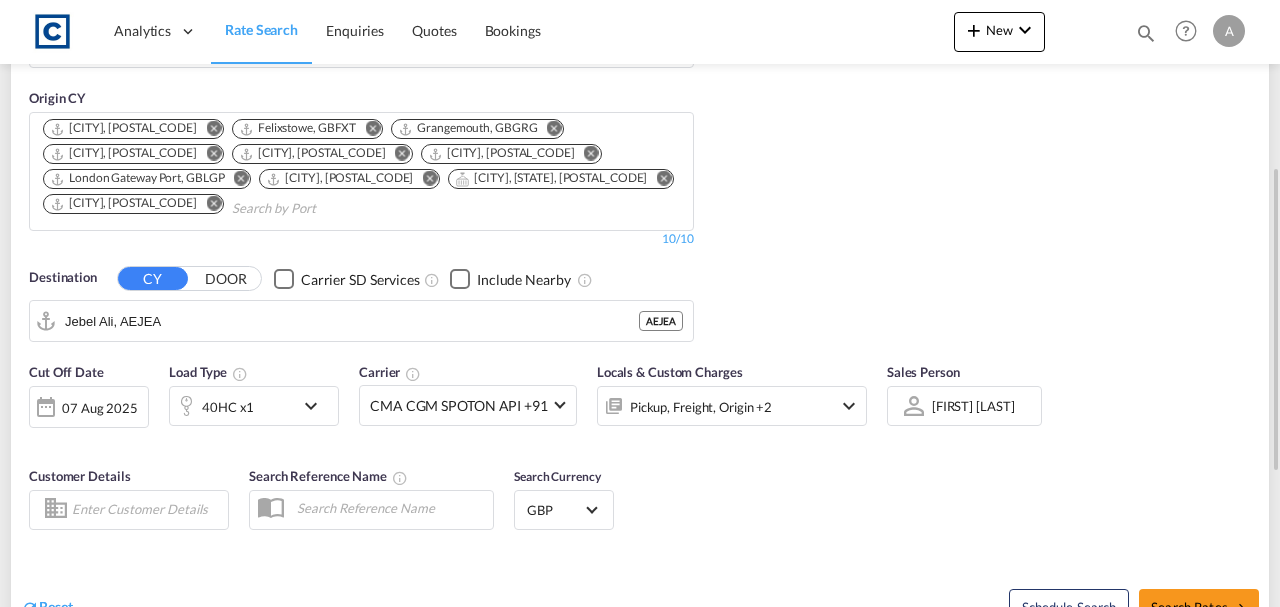 click at bounding box center [186, 406] 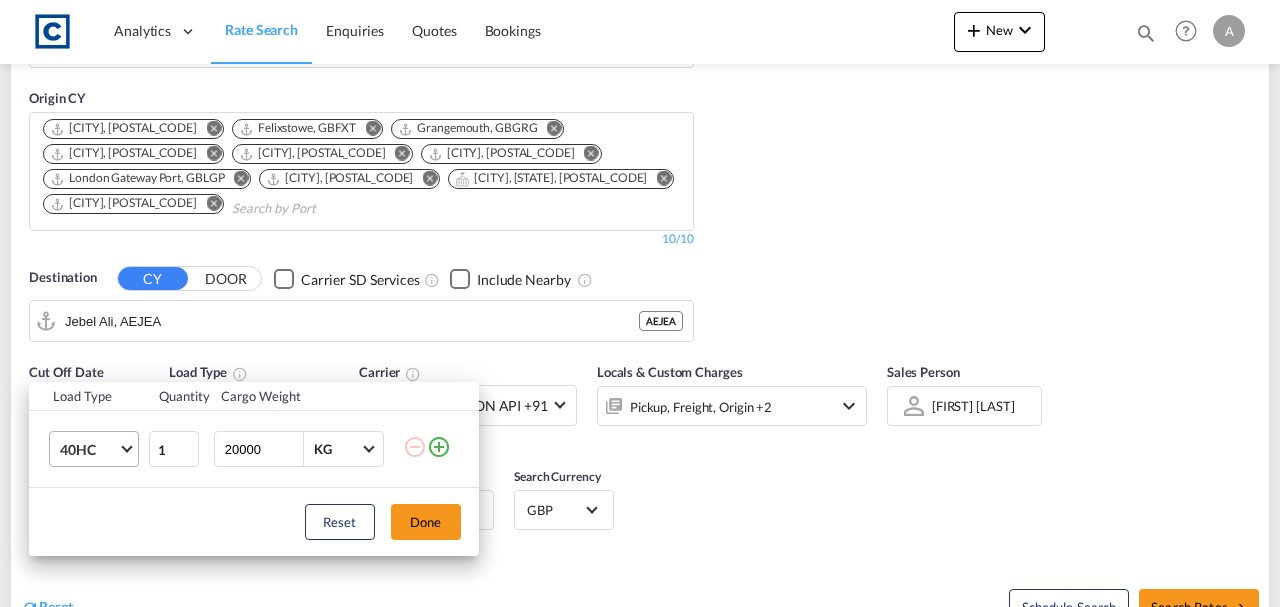 click on "40HC" at bounding box center (98, 449) 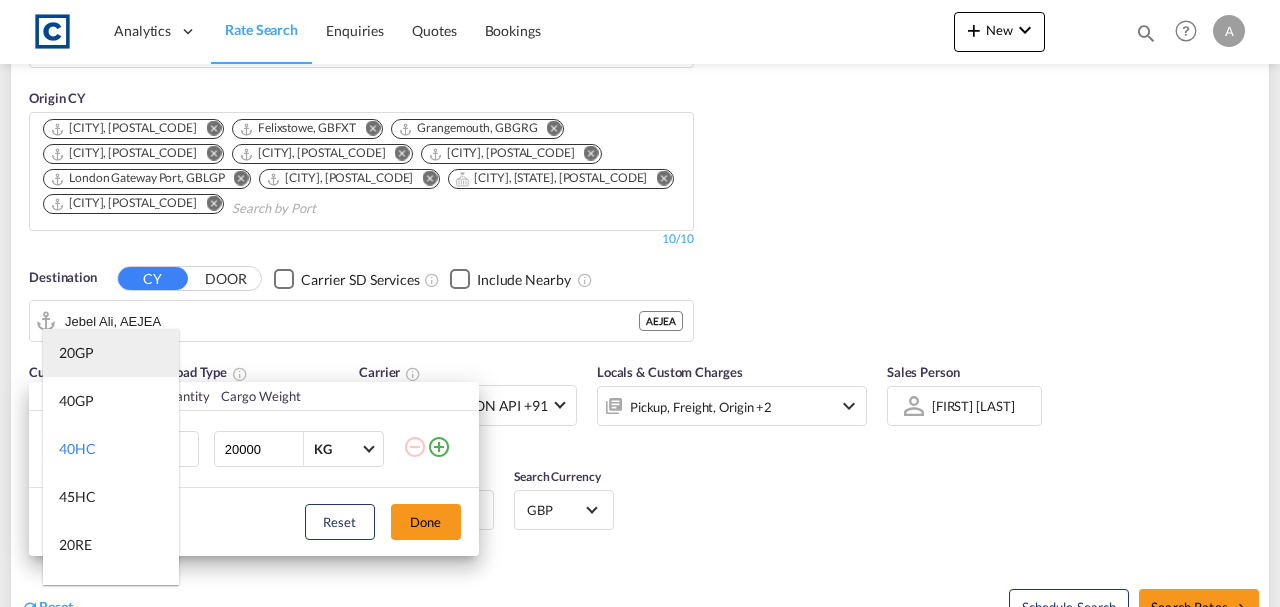 click on "20GP" at bounding box center (111, 353) 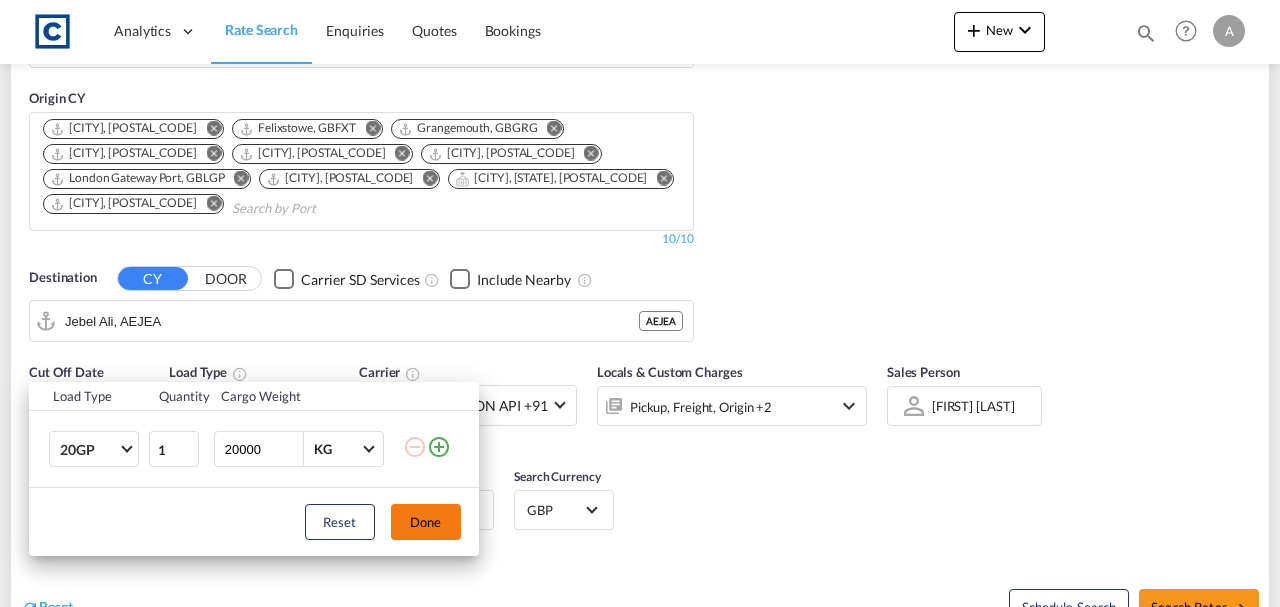click on "Done" at bounding box center (426, 522) 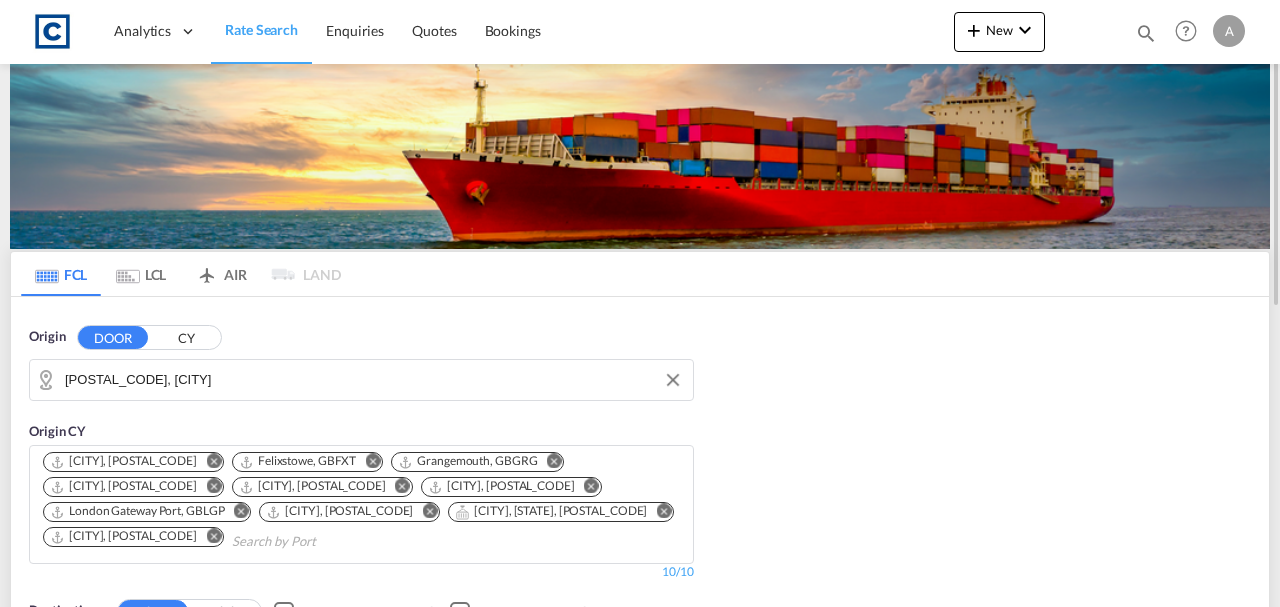 scroll, scrollTop: 400, scrollLeft: 0, axis: vertical 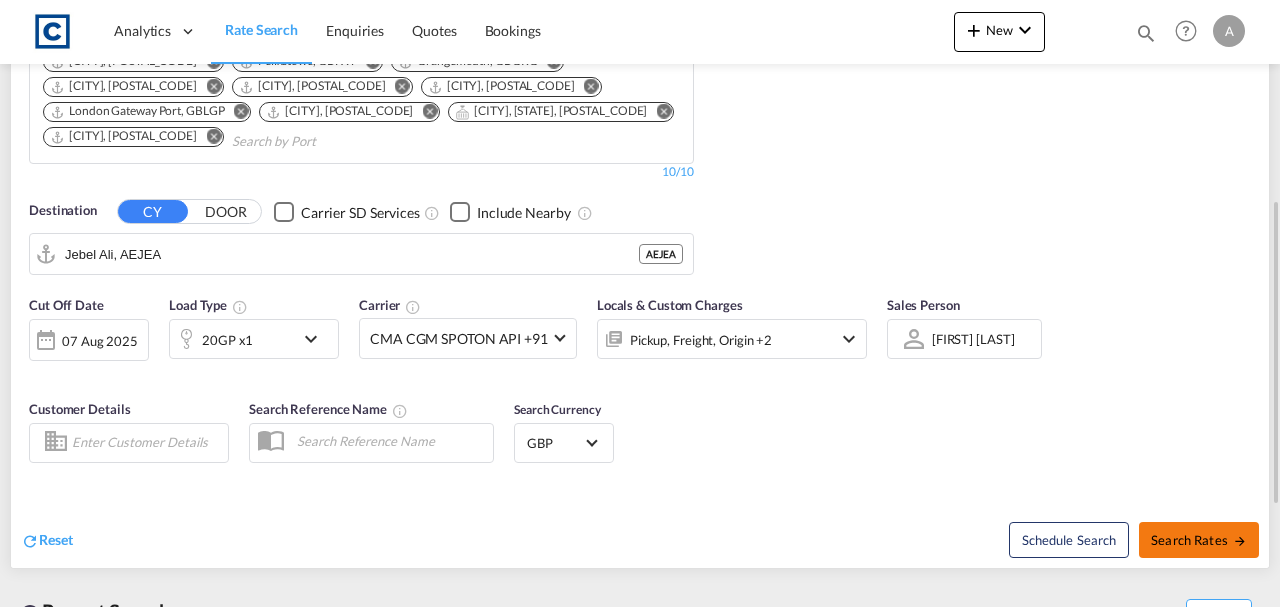 click on "Search Rates" at bounding box center [1199, 540] 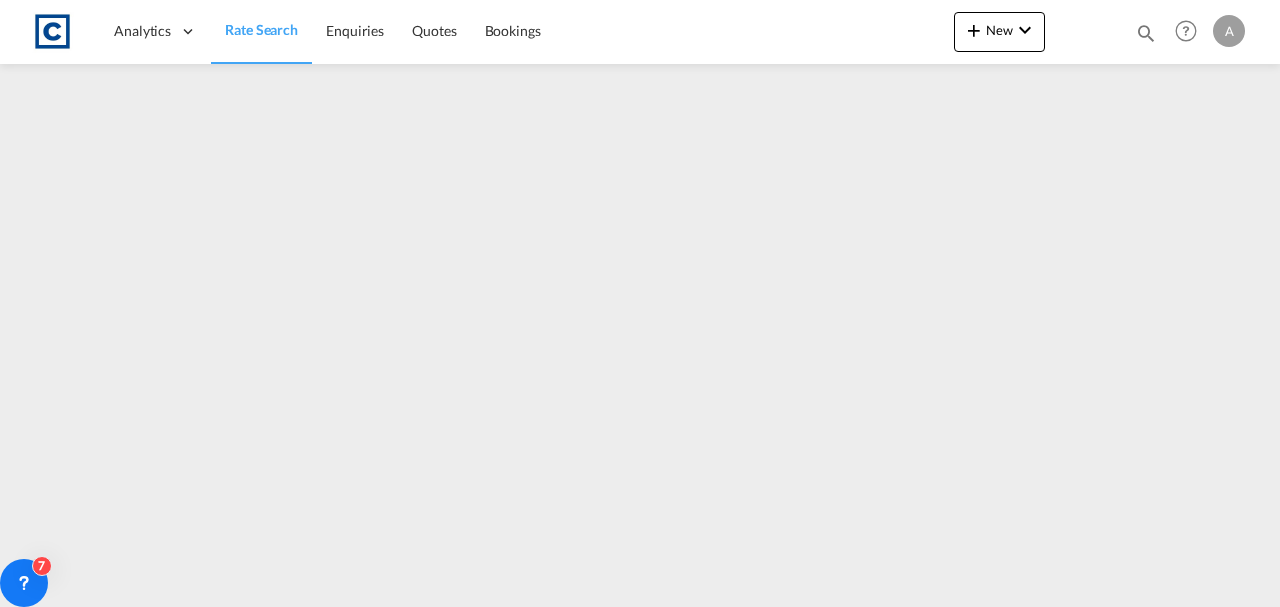 scroll, scrollTop: 0, scrollLeft: 0, axis: both 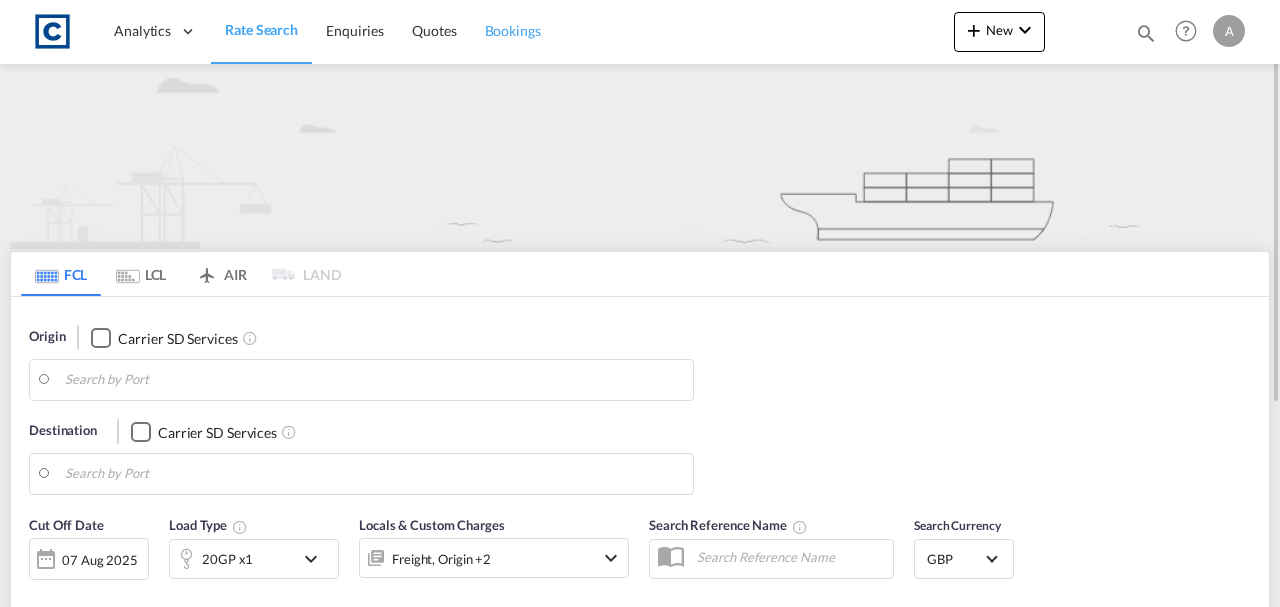 type on "M26" 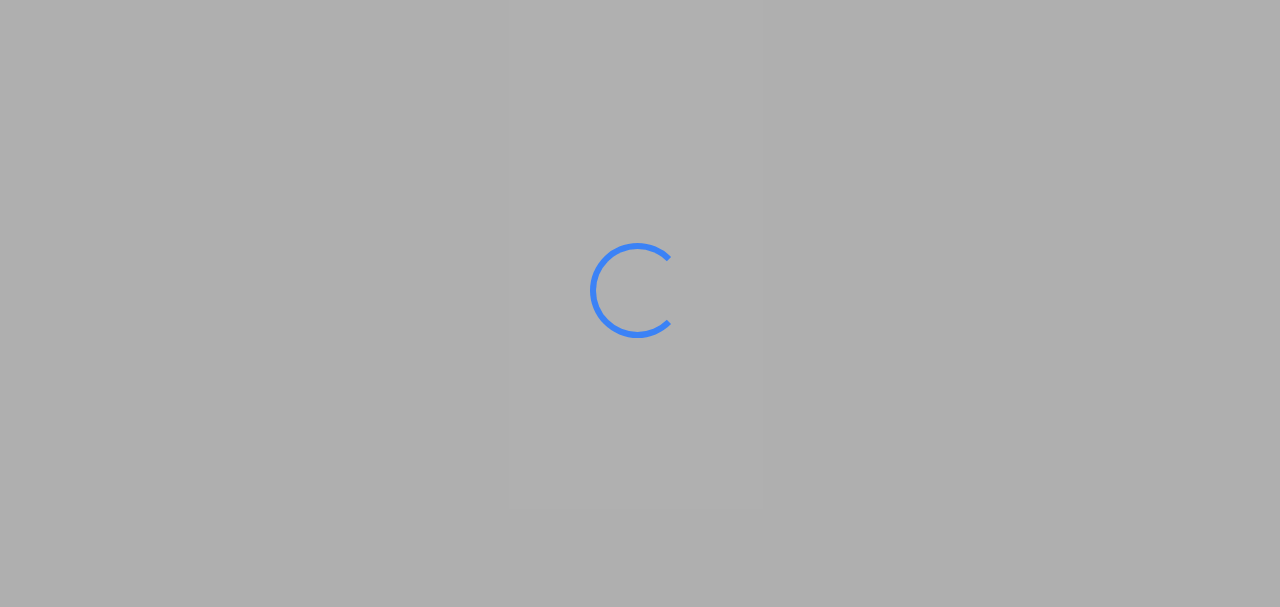scroll, scrollTop: 0, scrollLeft: 0, axis: both 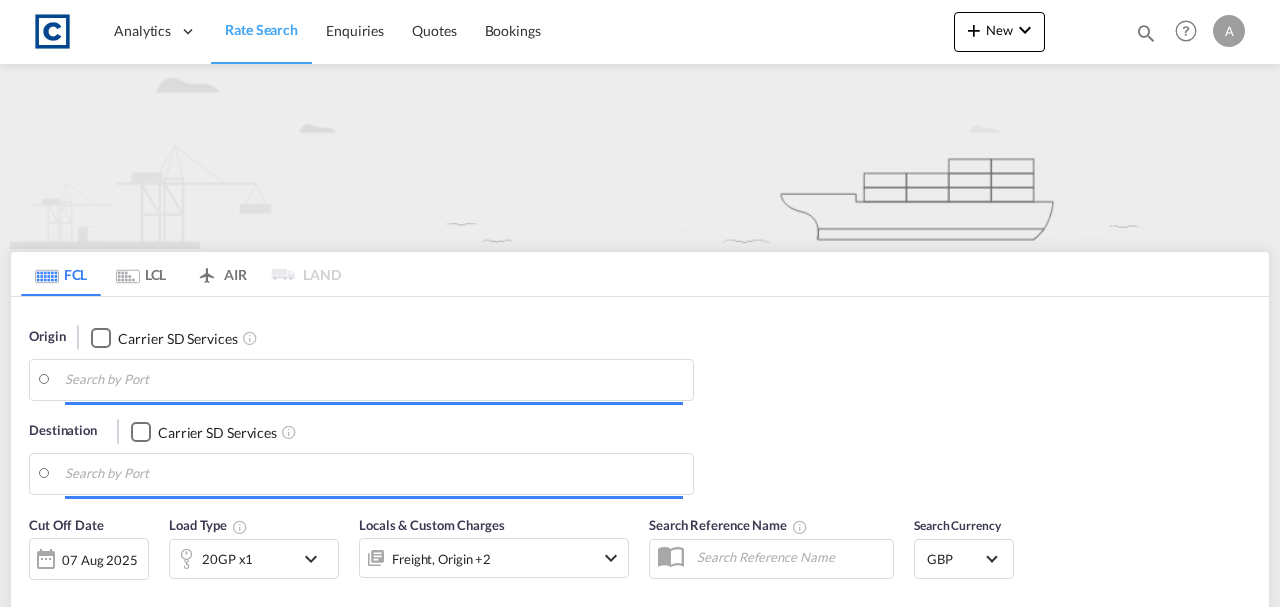 type on "M26" 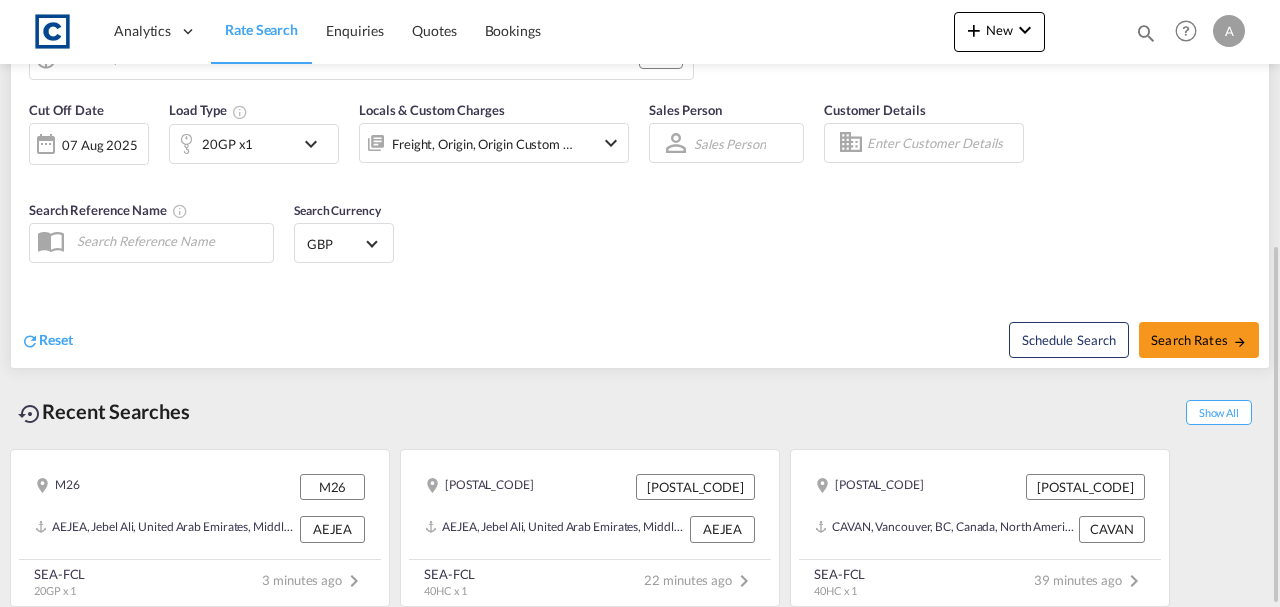 scroll, scrollTop: 215, scrollLeft: 0, axis: vertical 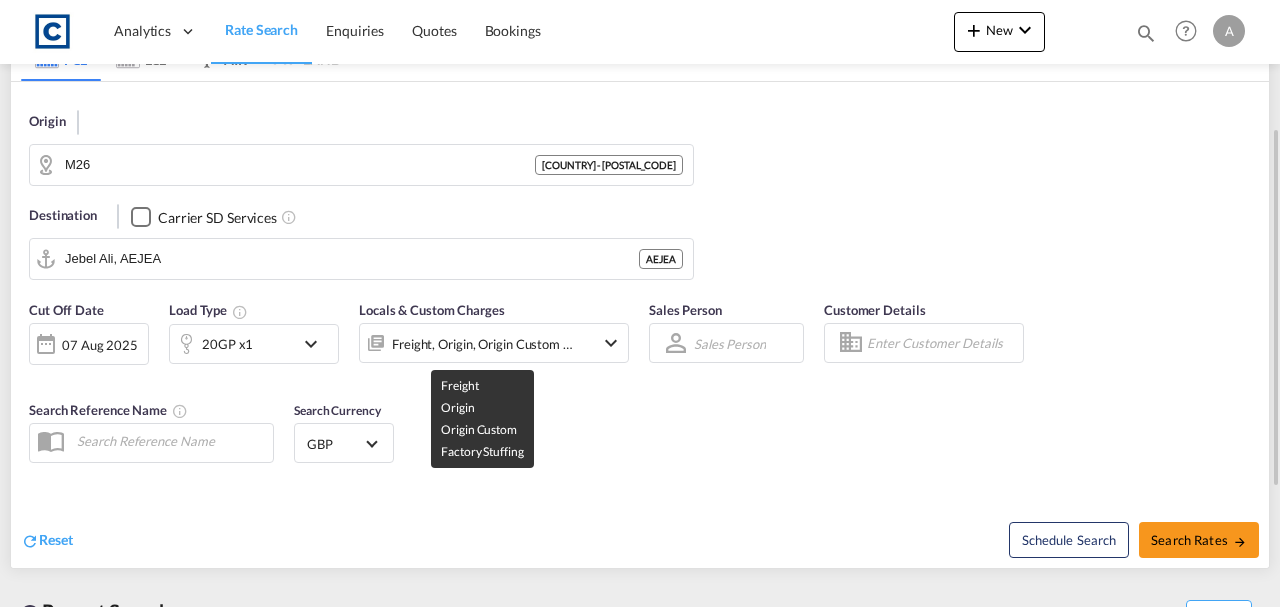 click on "Freight,  Origin,  Origin Custom +1" at bounding box center (483, 344) 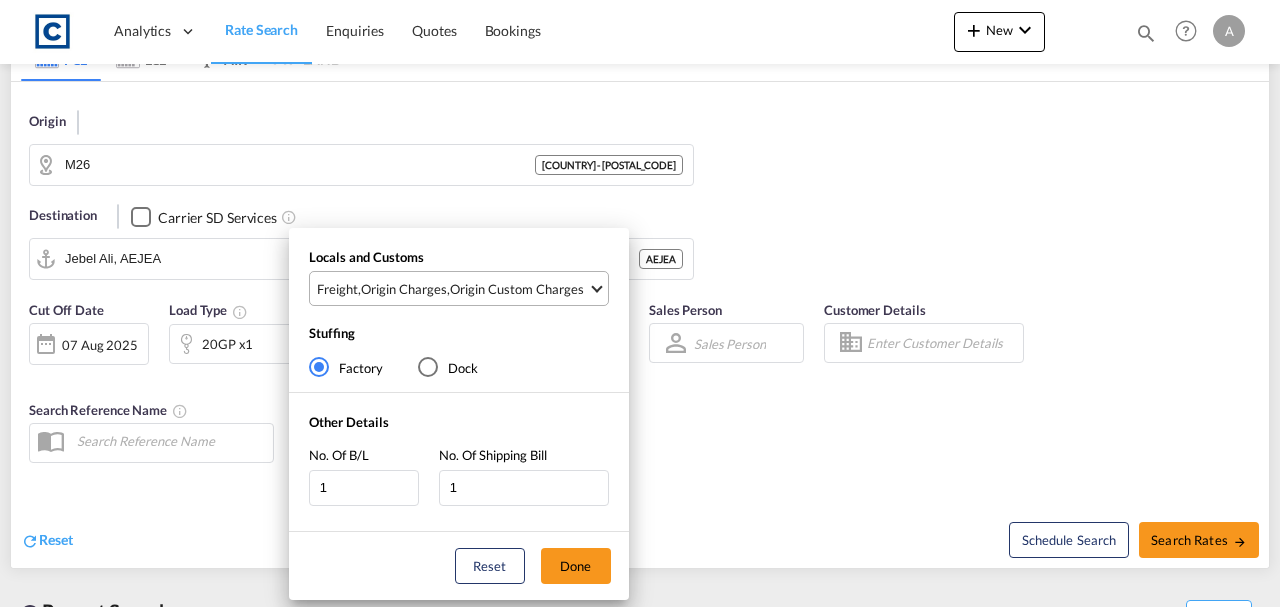 click on "Origin Custom Charges" at bounding box center (517, 289) 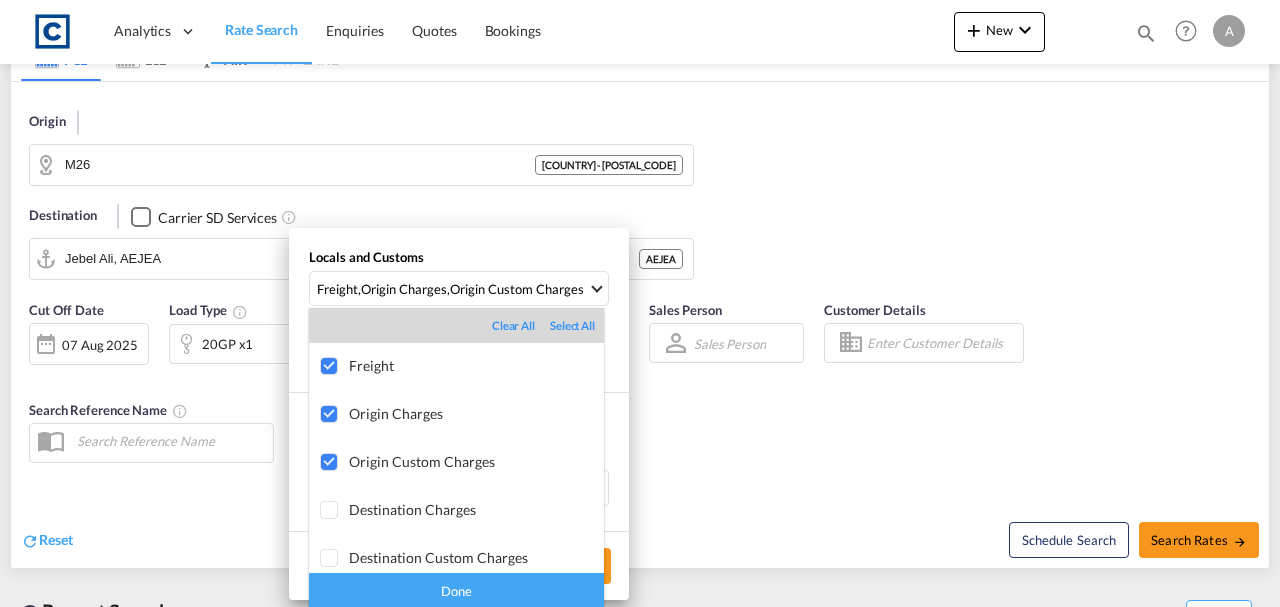 click on "Done" at bounding box center (456, 590) 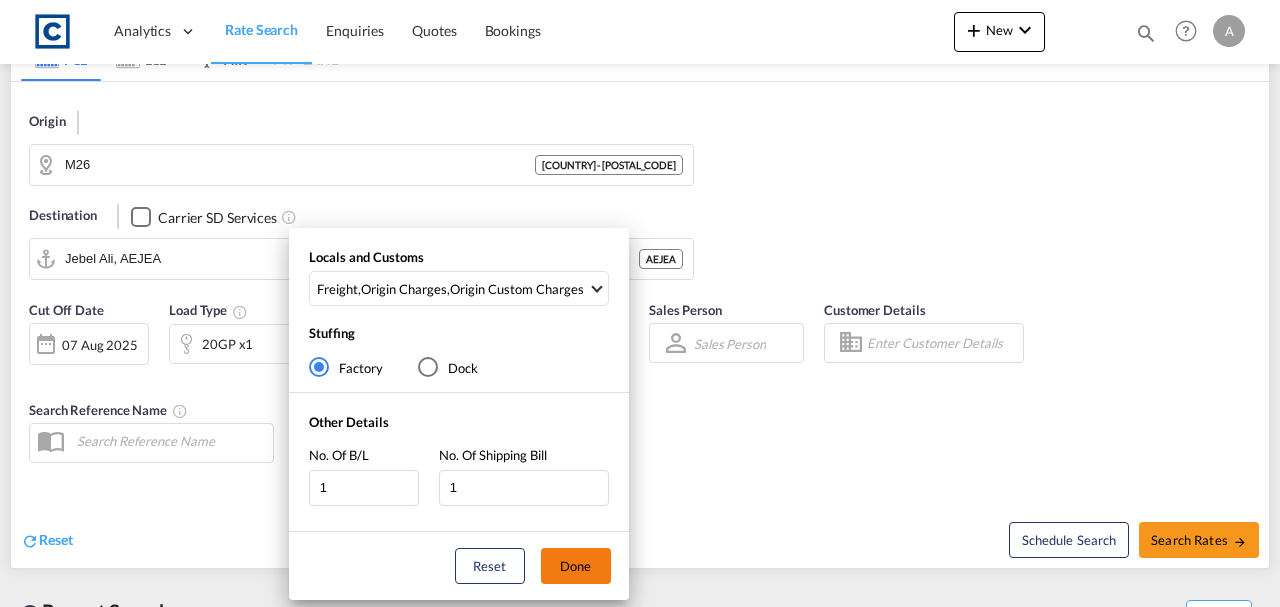 click on "Done" at bounding box center [576, 566] 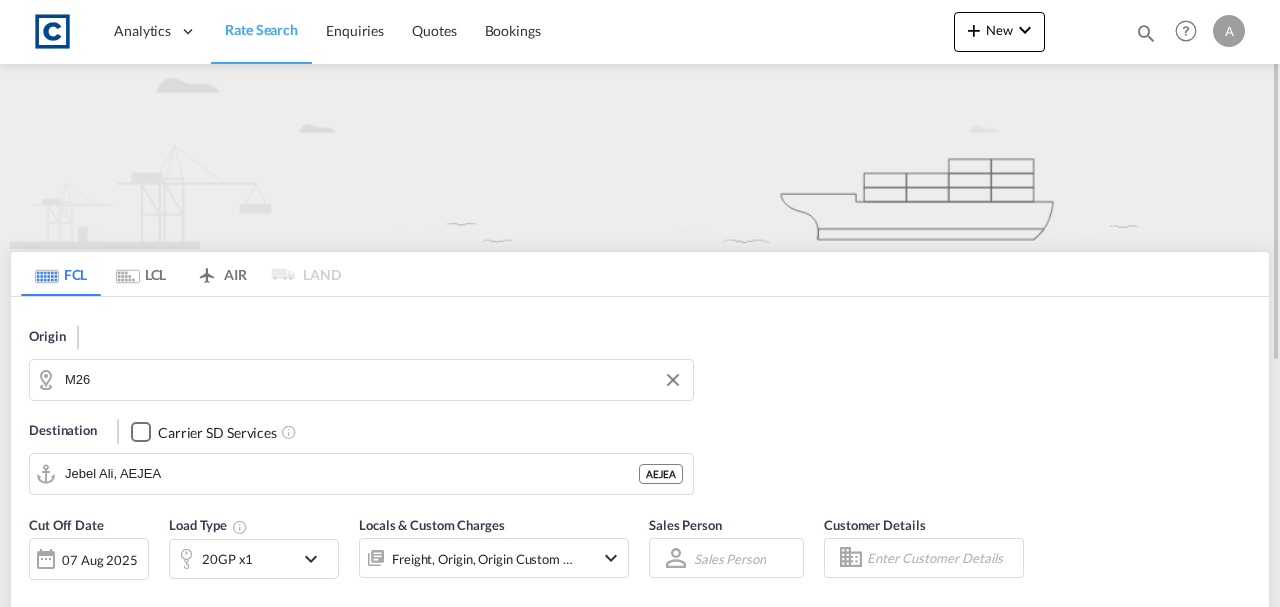 scroll, scrollTop: 333, scrollLeft: 0, axis: vertical 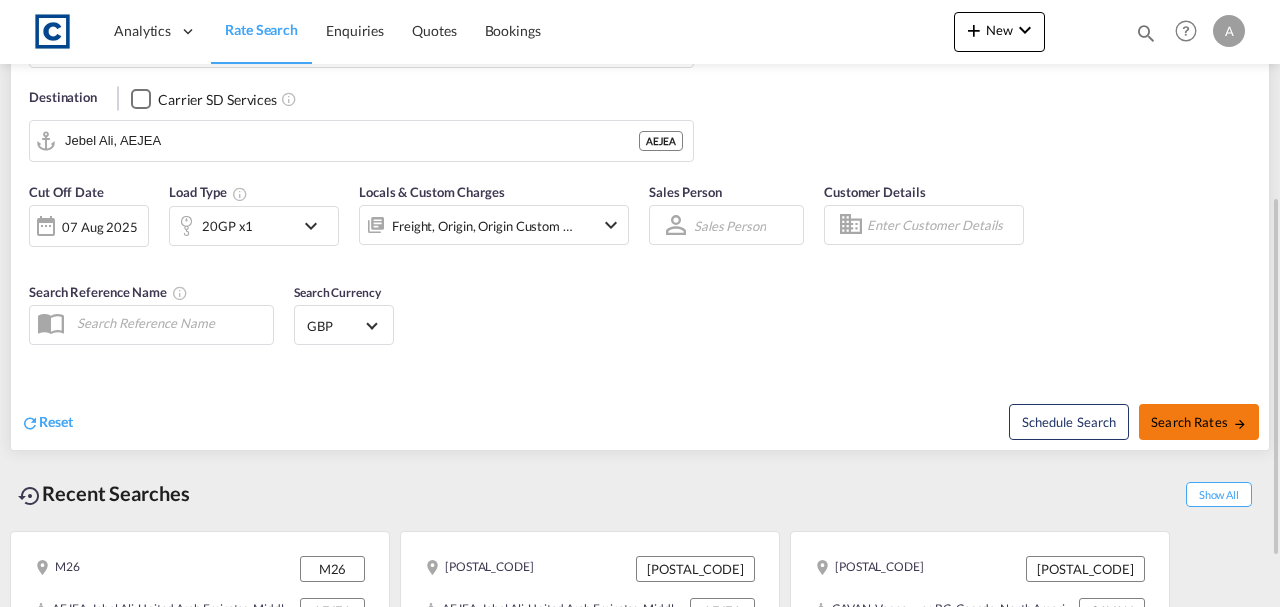 click on "Search Rates" at bounding box center [1199, 422] 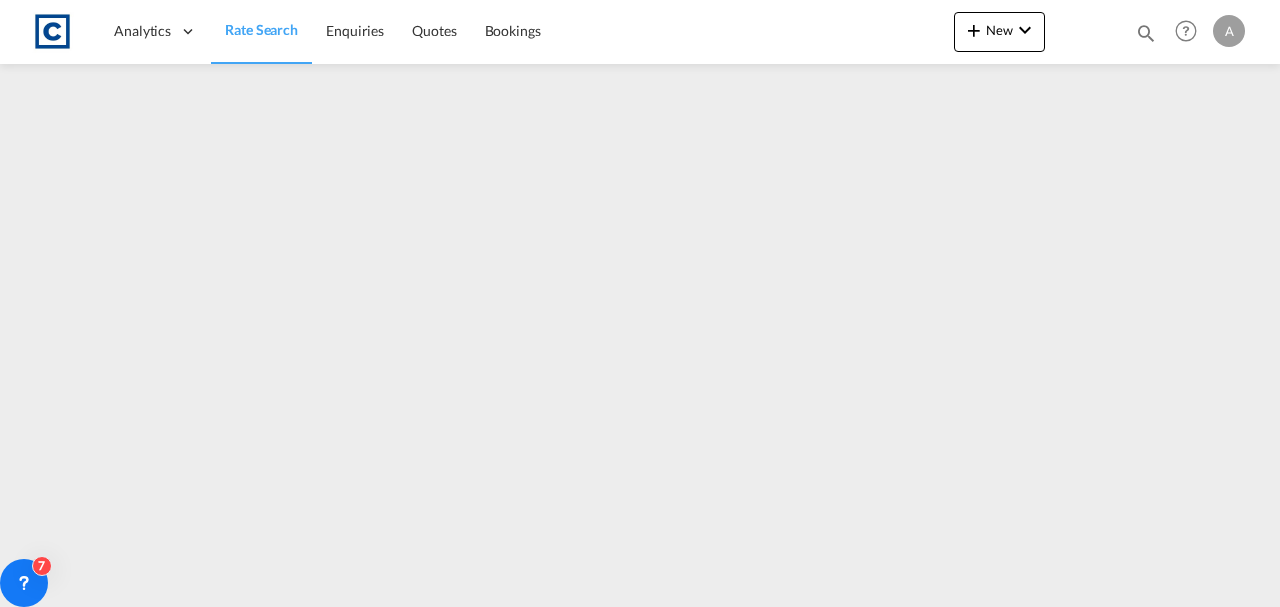 scroll, scrollTop: 0, scrollLeft: 0, axis: both 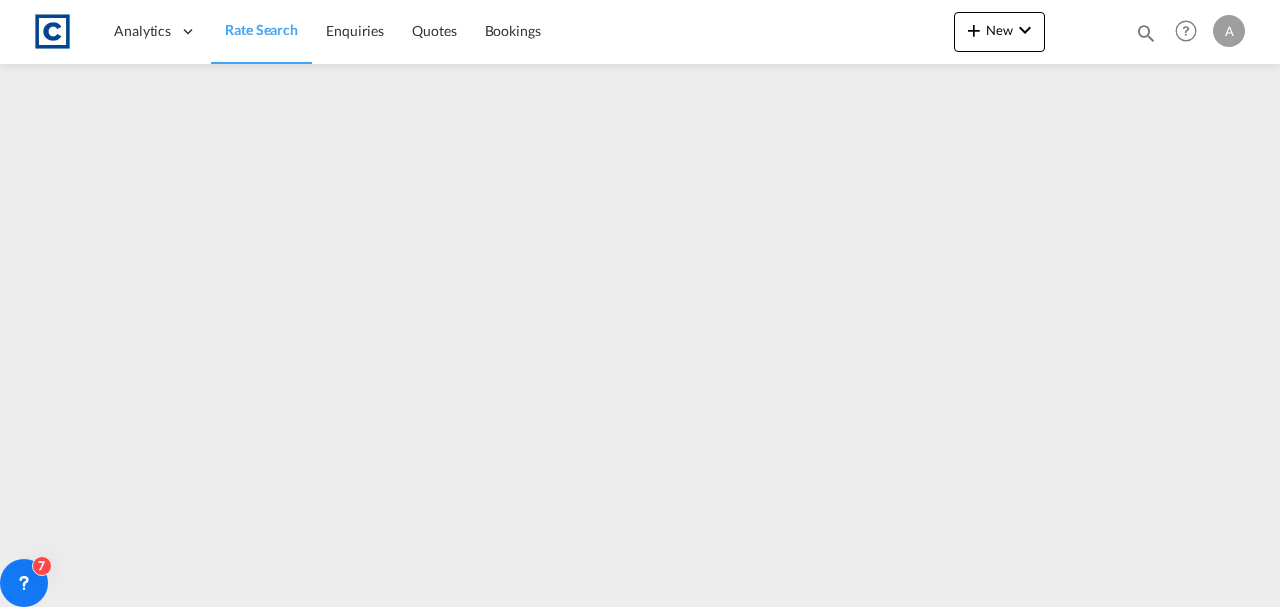 click on "Rate Search" at bounding box center [261, 29] 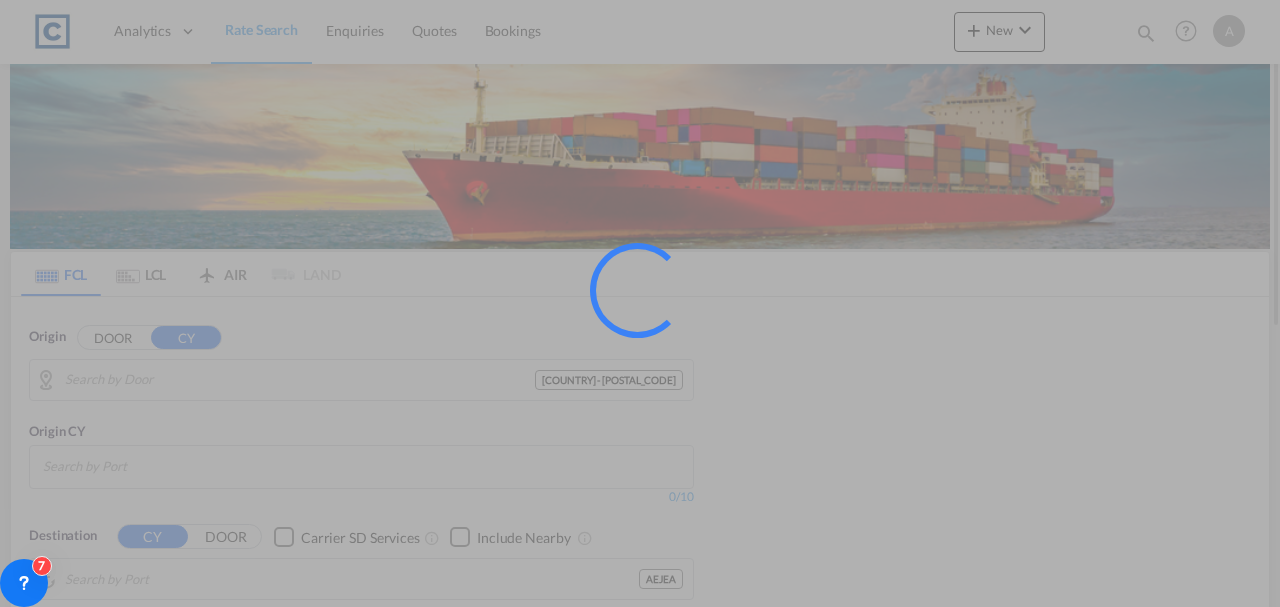 type on "GB-M26, Bury" 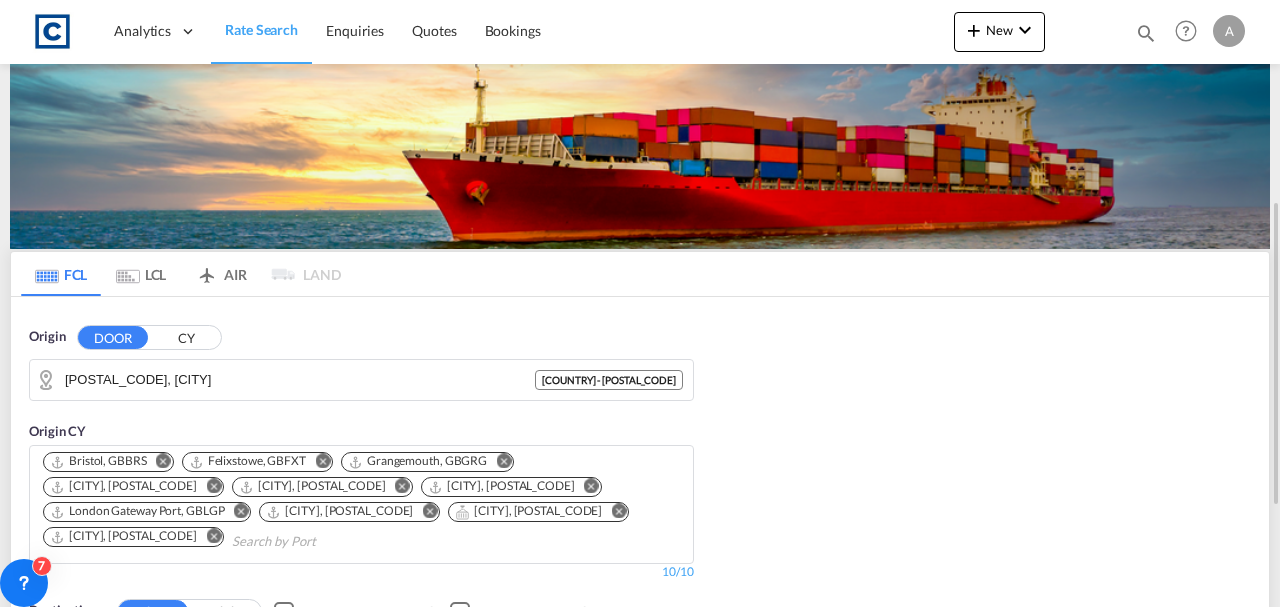 scroll, scrollTop: 466, scrollLeft: 0, axis: vertical 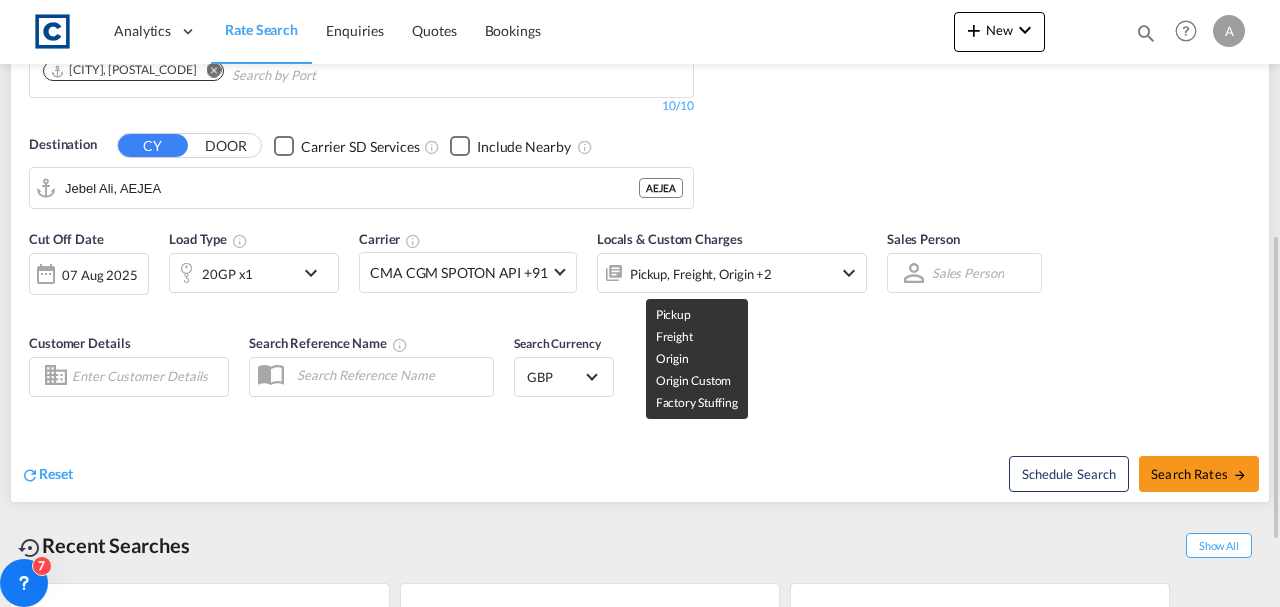 click on "Pickup,  Freight,  Origin +2" at bounding box center (701, 274) 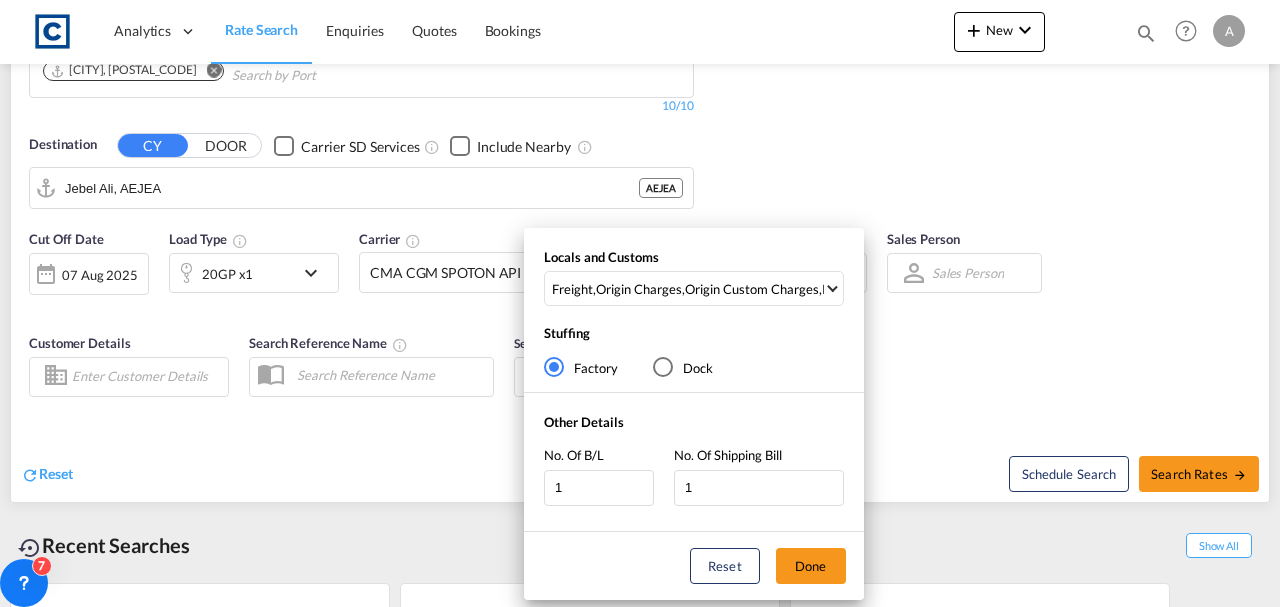 click on "Locals and Customs
Freight ,
Origin Charges ,
Origin Custom Charges ,
Pickup Charges   Clear All Select All
Freight
Origin Charges
Origin Custom Charges
Destination Charges
Destination Custom Charges
Pickup Charges
Delivery Charges Done" at bounding box center (694, 282) 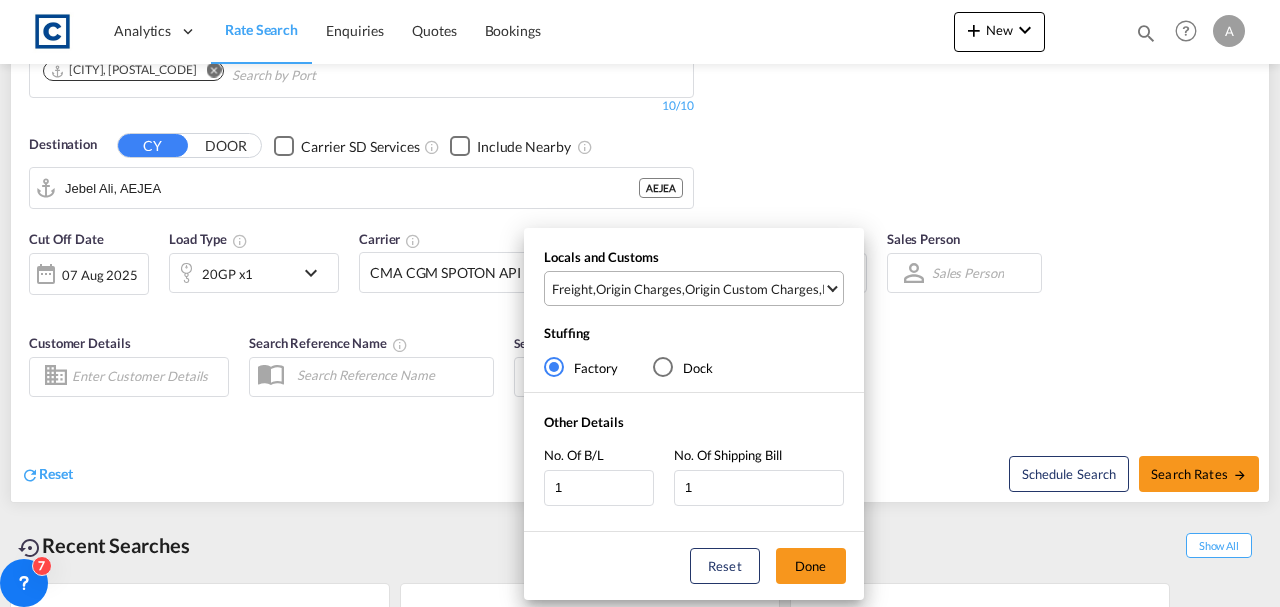 click on "Freight ,
Origin Charges ,
Origin Custom Charges ,
Pickup Charges" at bounding box center [696, 288] 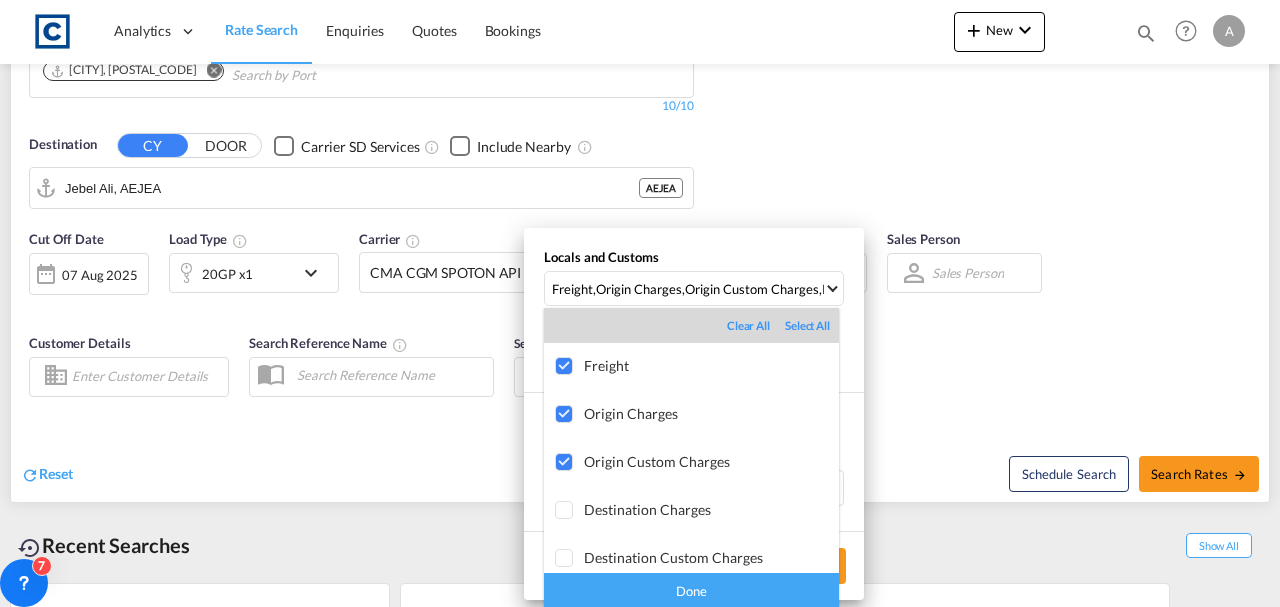 click on "Done" at bounding box center (691, 590) 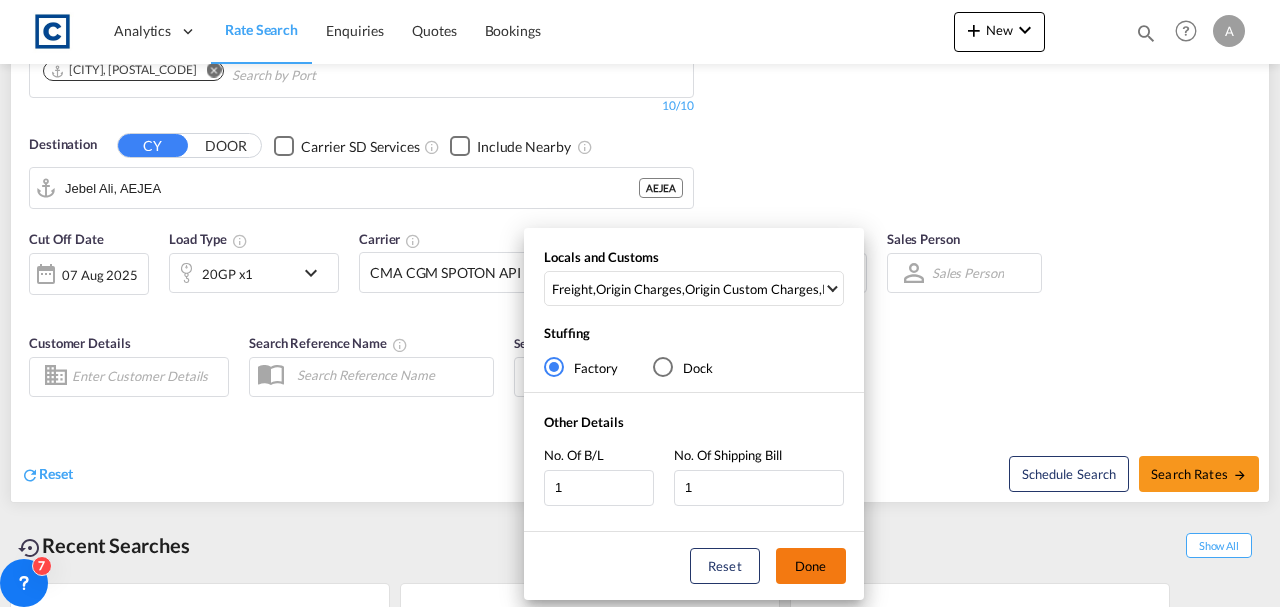 click on "Done" at bounding box center (811, 566) 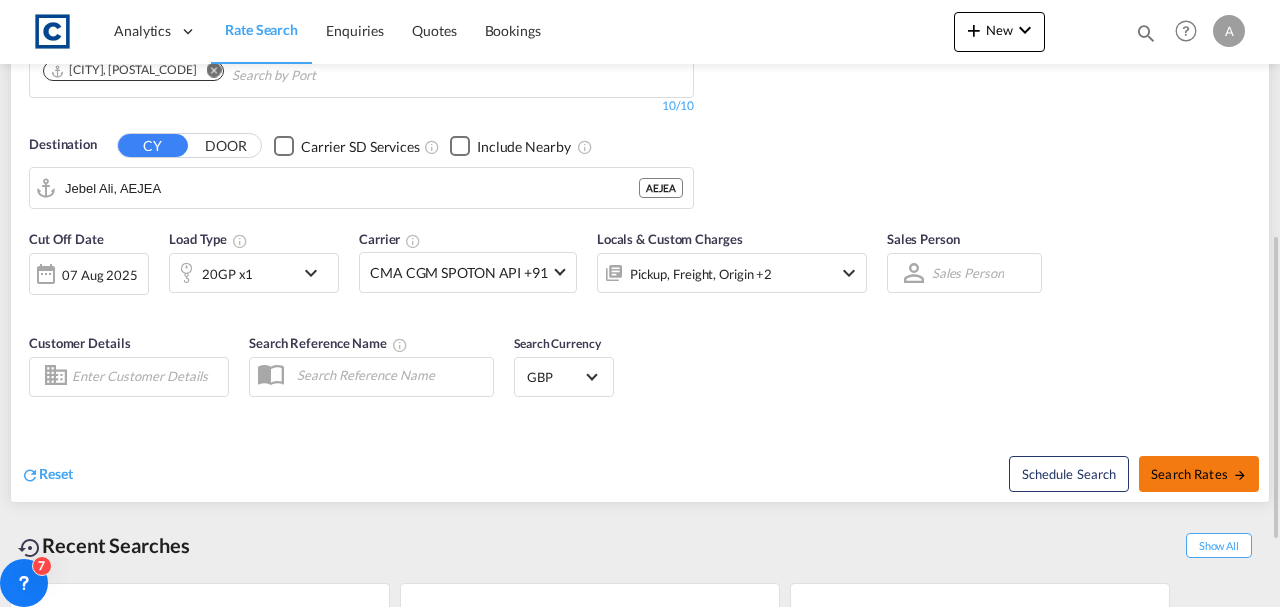 click on "Search Rates" at bounding box center [1199, 474] 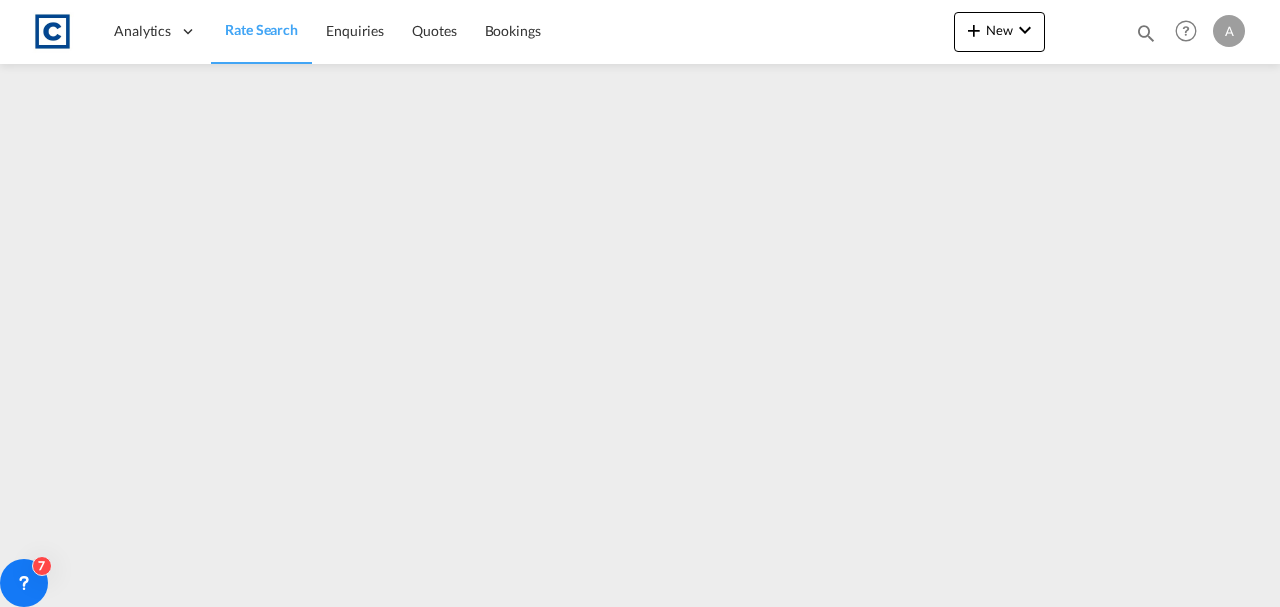 scroll, scrollTop: 0, scrollLeft: 0, axis: both 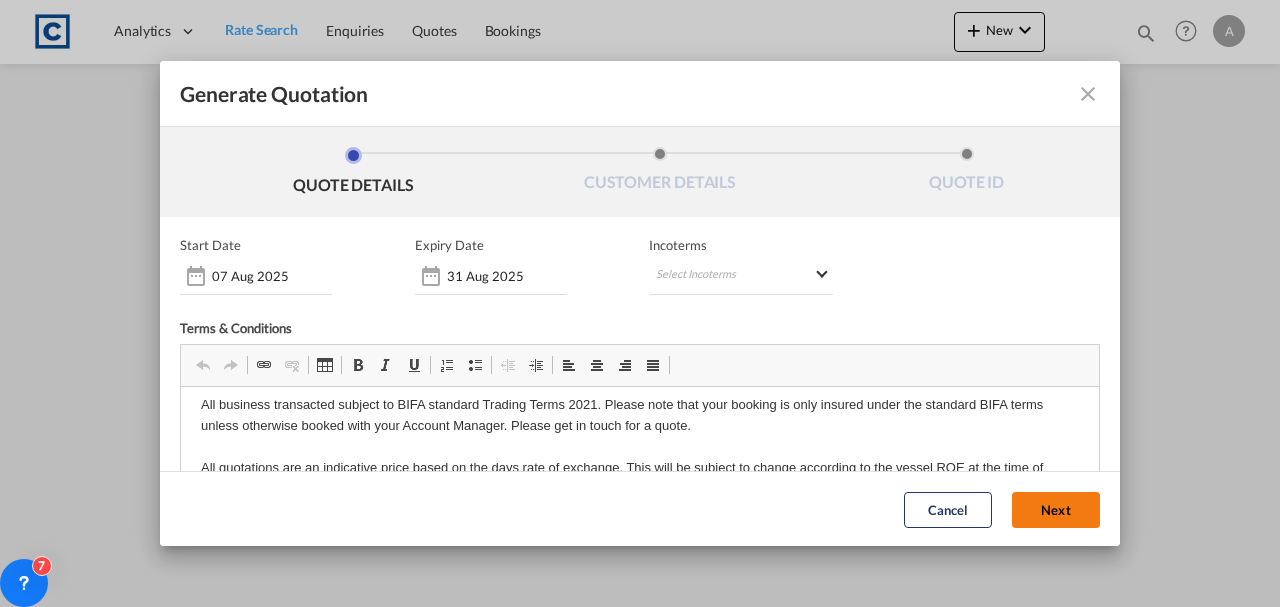 click on "Next" at bounding box center [1056, 509] 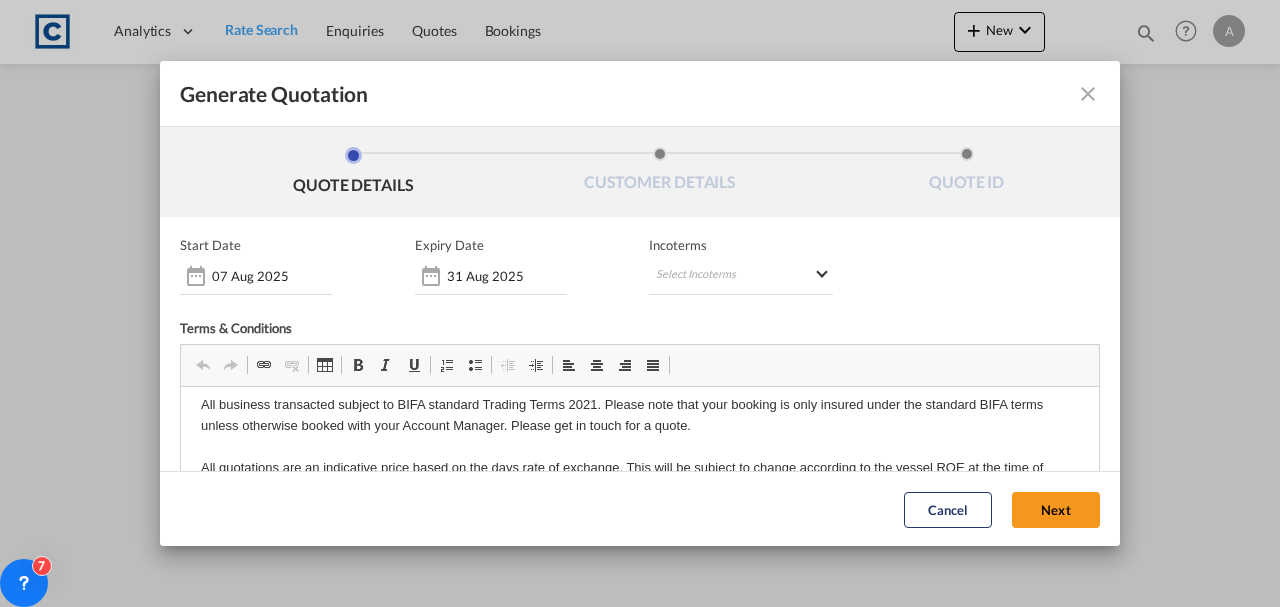 scroll, scrollTop: 0, scrollLeft: 0, axis: both 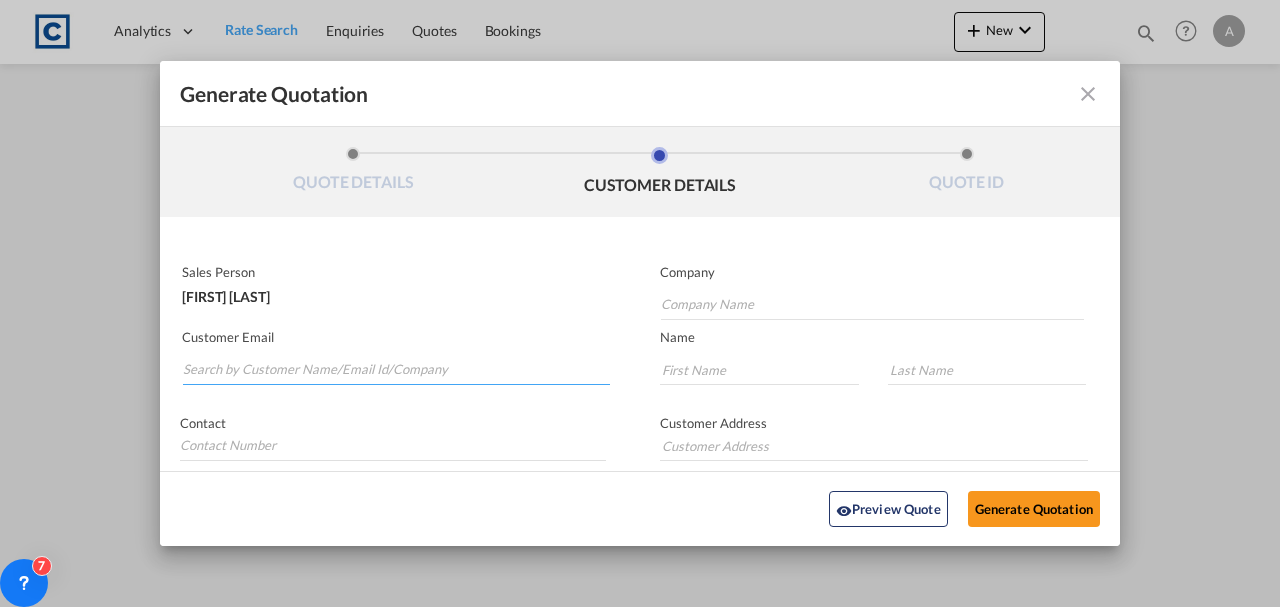 click at bounding box center (396, 365) 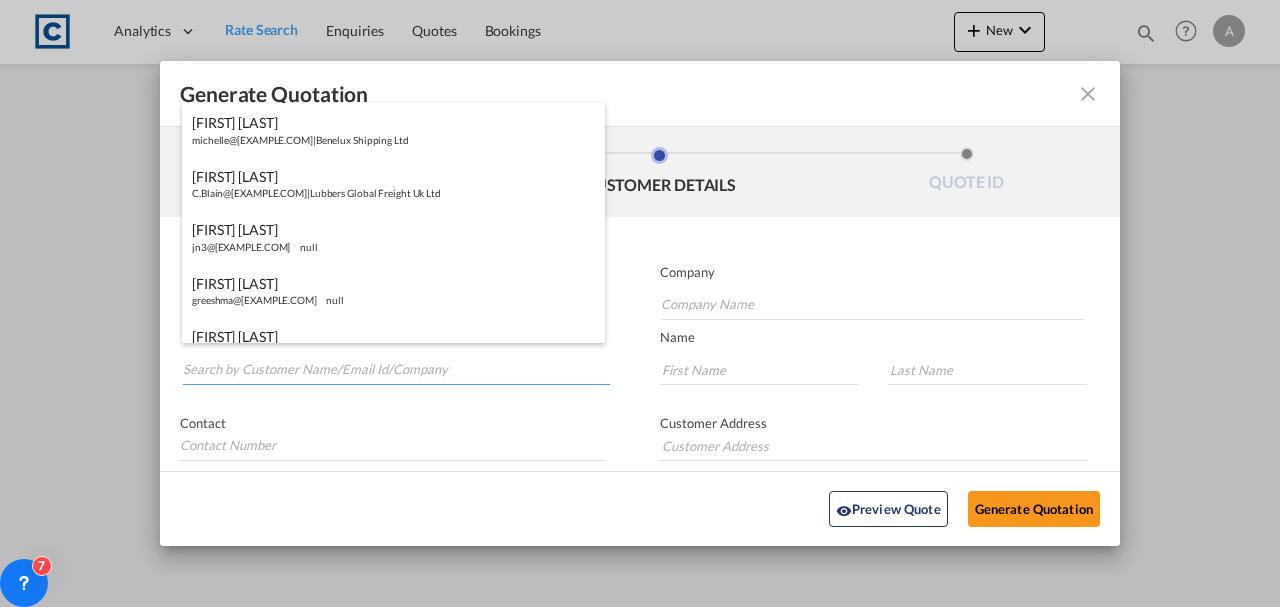 paste on "anna.cherry@heneways.com" 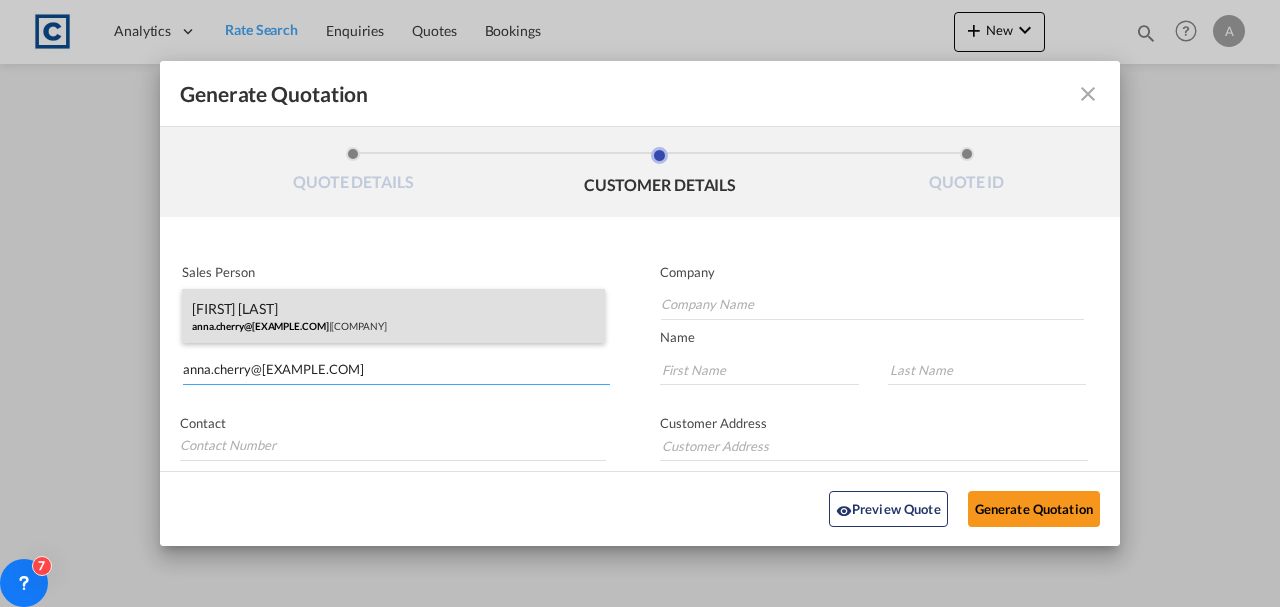 type on "anna.cherry@heneways.com" 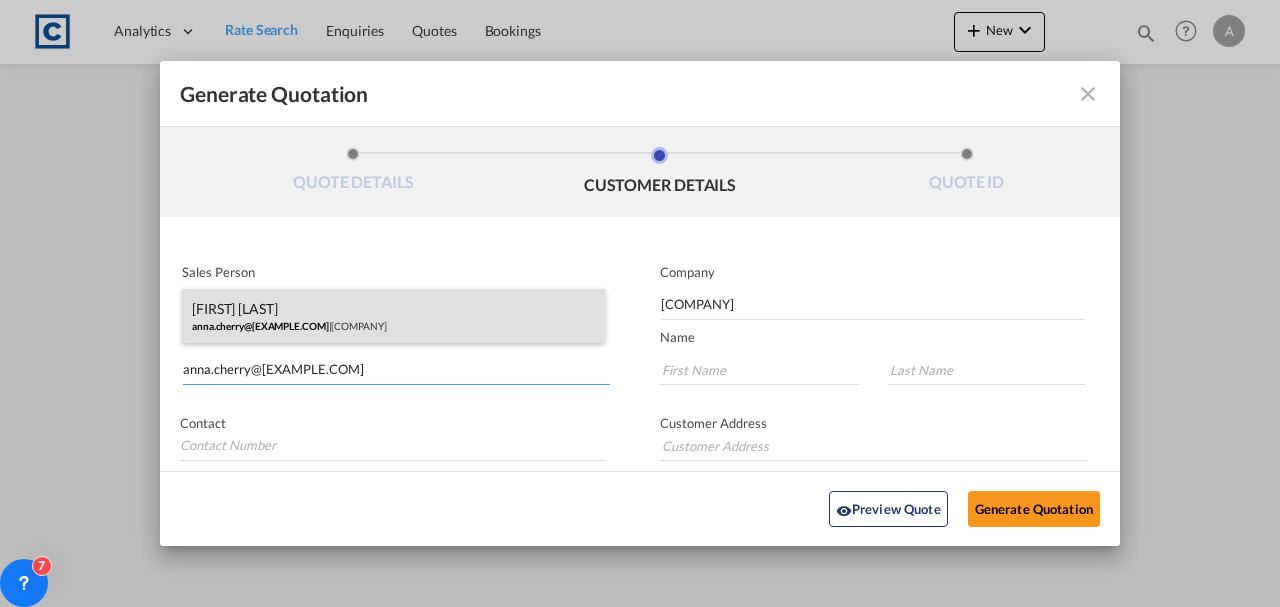 type on "Anna" 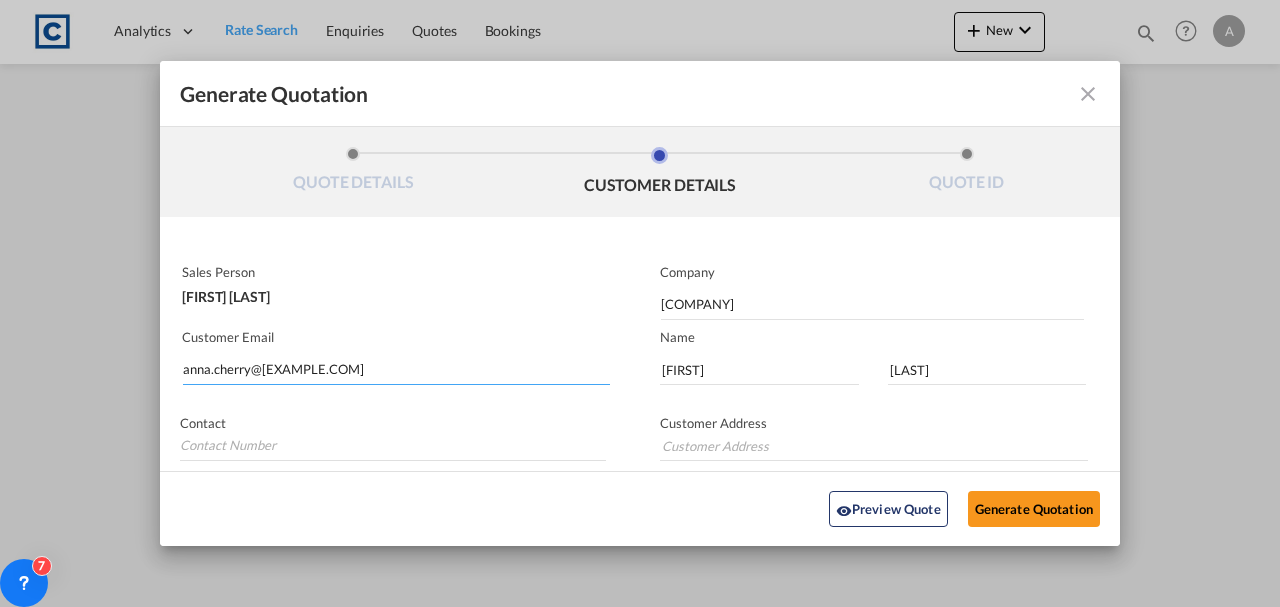 type on "Unit 6, Lakeside Ind Est, Colnbrook, Slough, SL3 0ED" 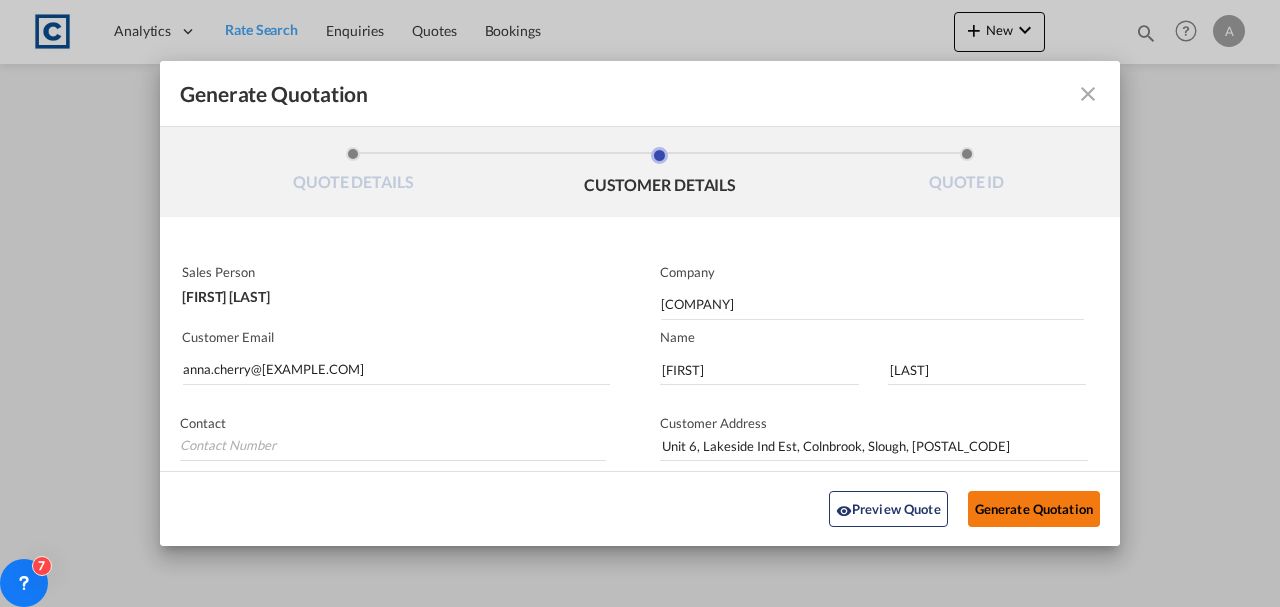 click on "Generate Quotation" at bounding box center (1034, 509) 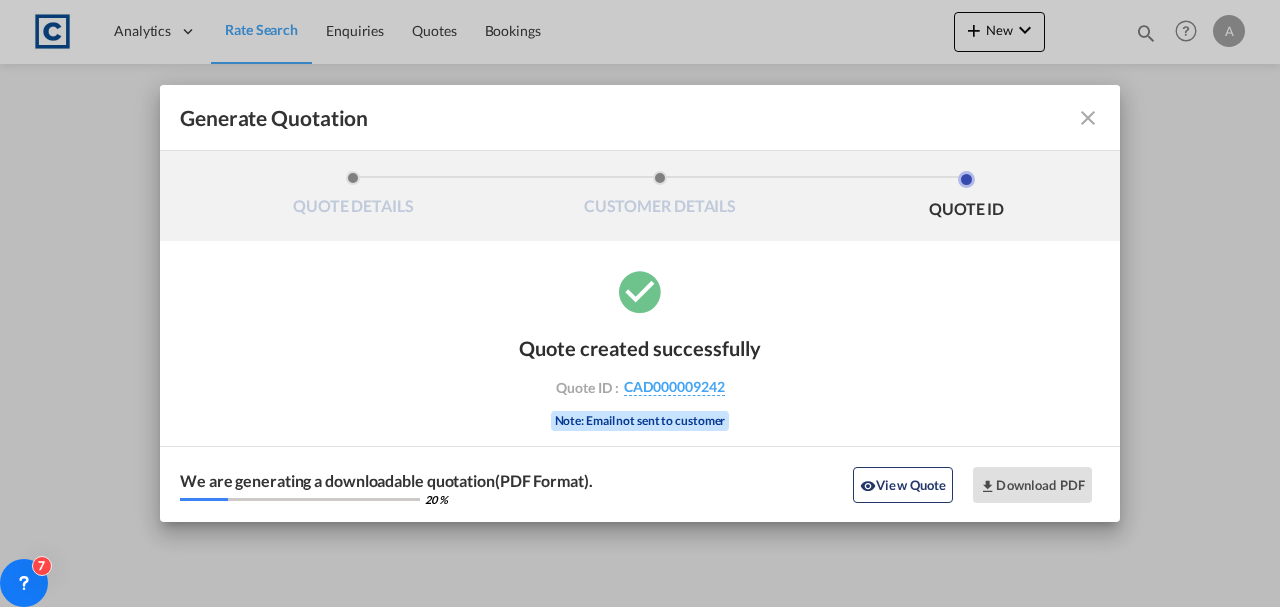 click on "We are generating a downloadable quotation(PDF Format).
20 %
View Quote
Download PDF" at bounding box center (640, 484) 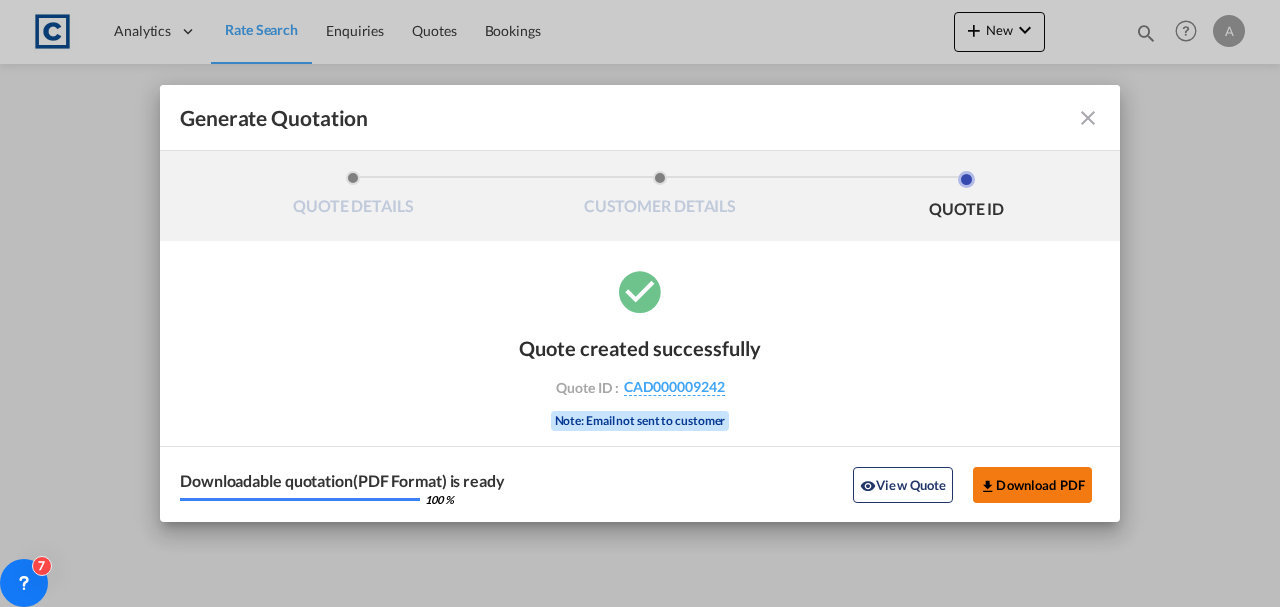 click on "Download PDF" at bounding box center (1032, 485) 